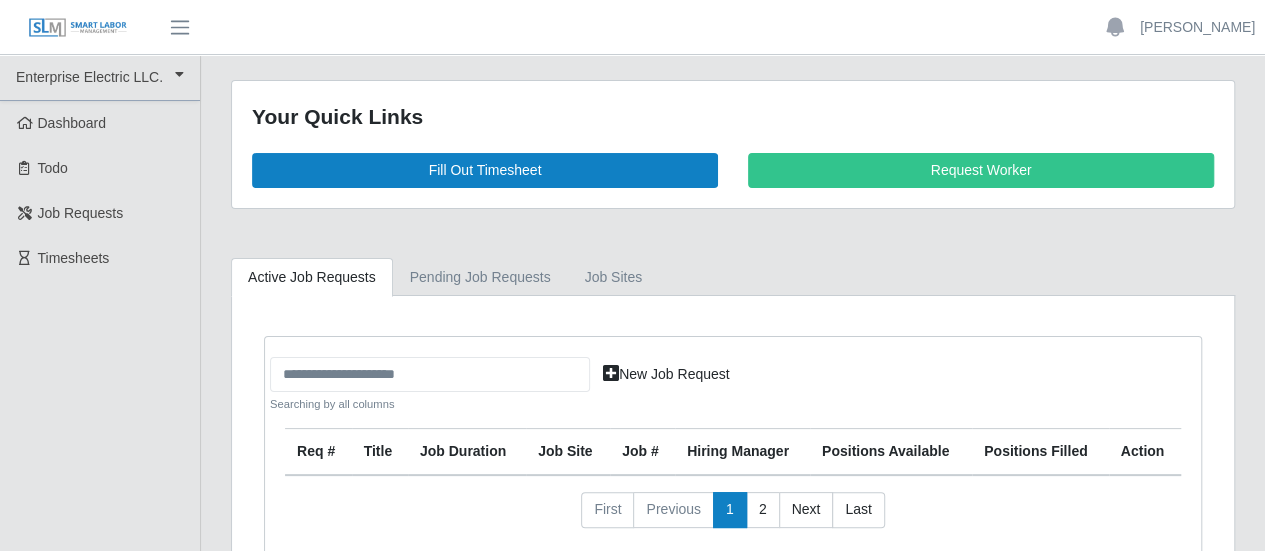 scroll, scrollTop: 116, scrollLeft: 0, axis: vertical 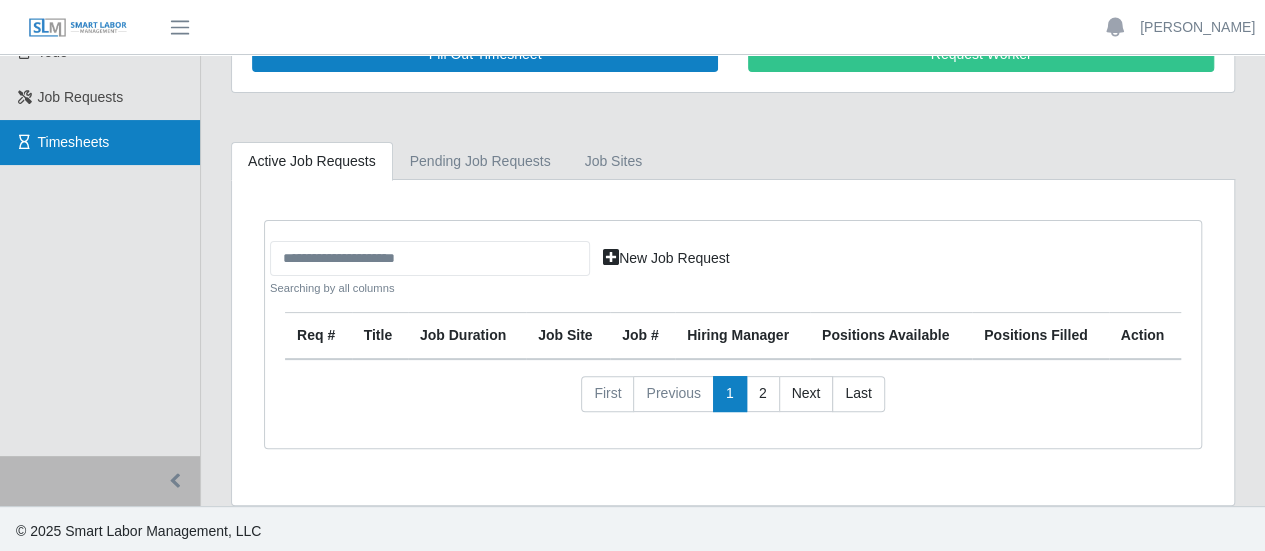 click on "Timesheets" at bounding box center (74, 142) 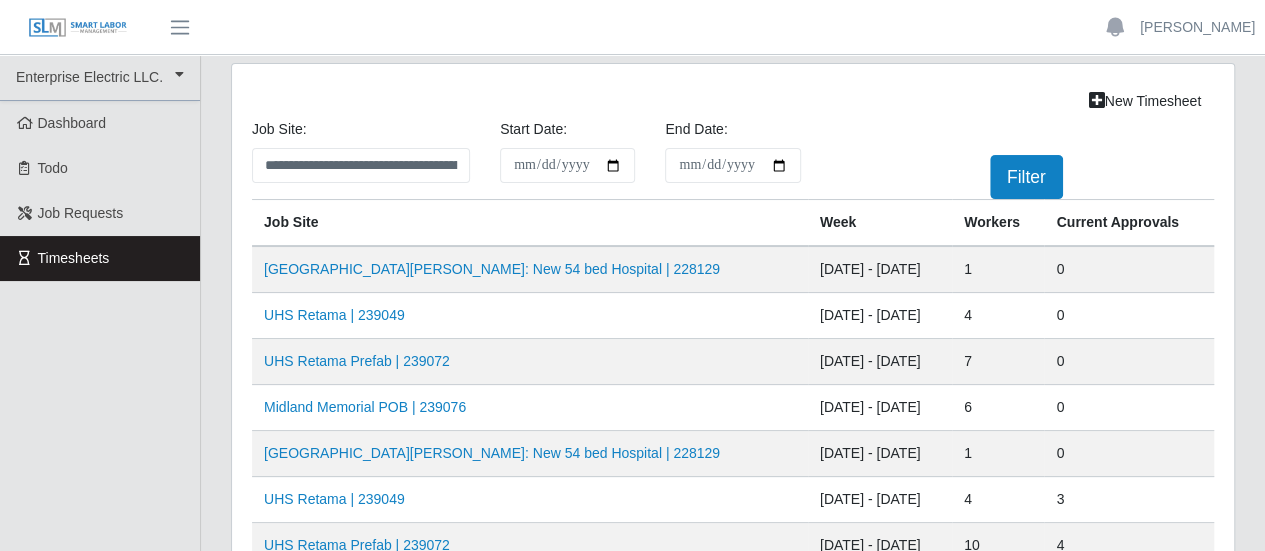 scroll, scrollTop: 100, scrollLeft: 0, axis: vertical 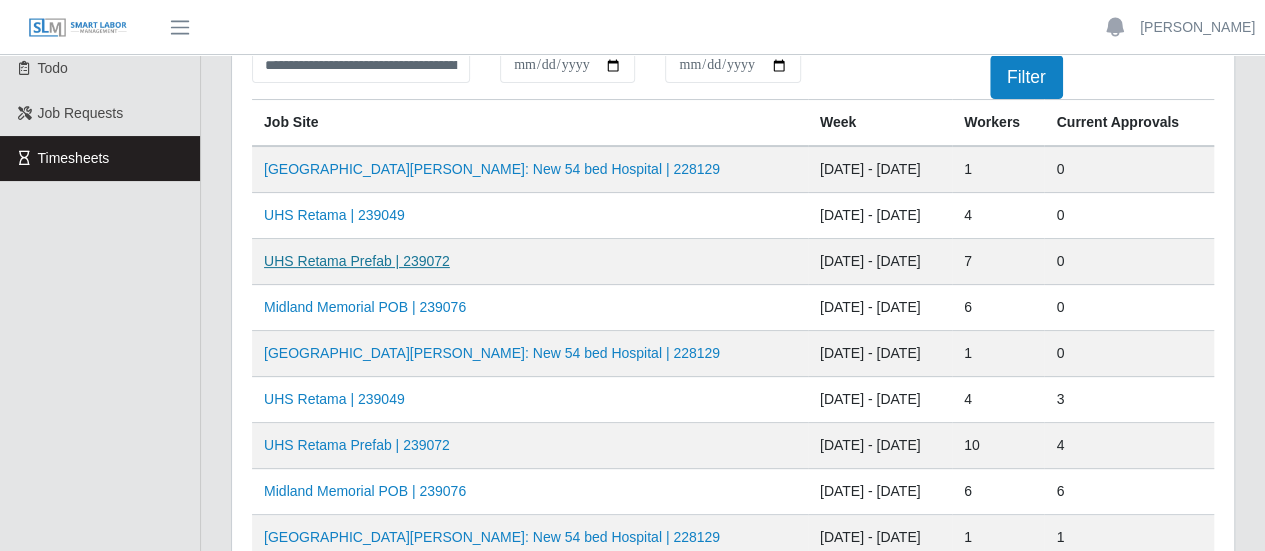 click on "UHS Retama Prefab | 239072" at bounding box center [357, 261] 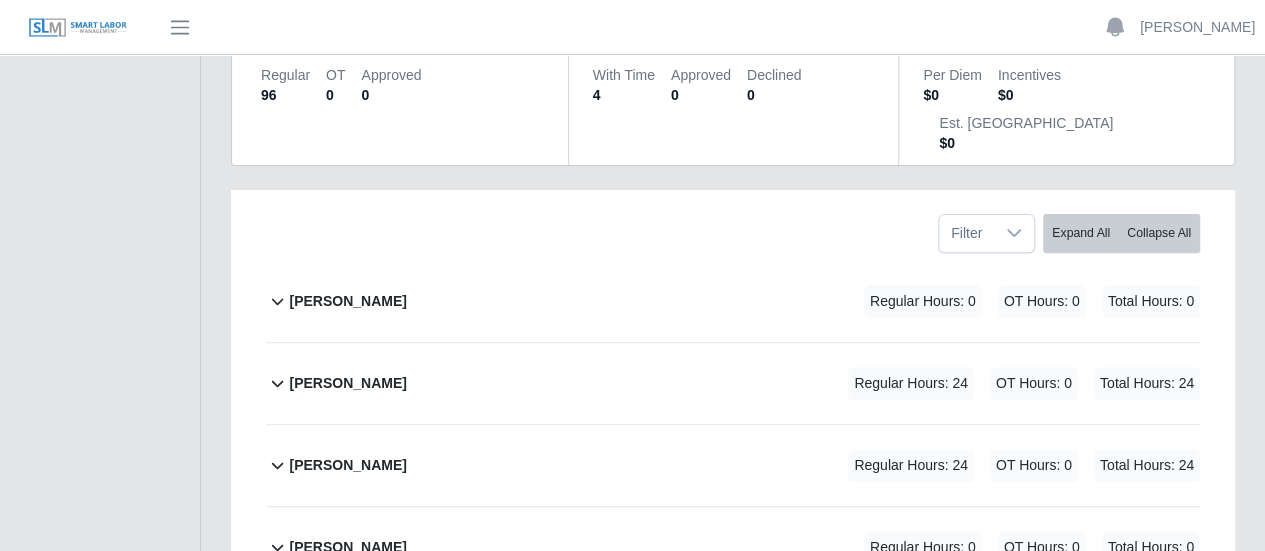 scroll, scrollTop: 300, scrollLeft: 0, axis: vertical 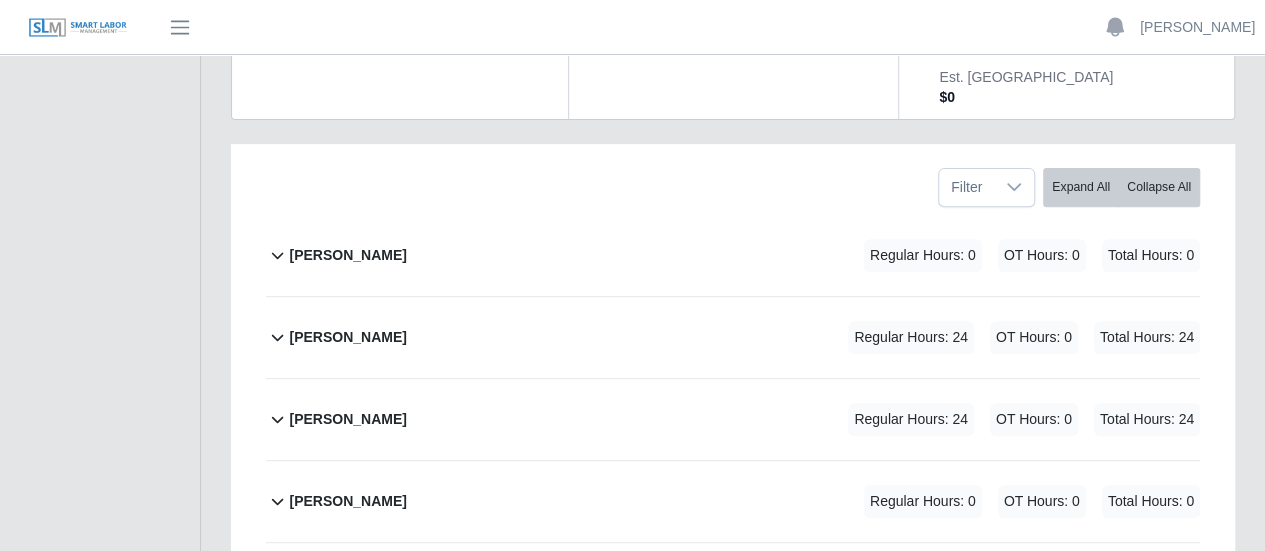 drag, startPoint x: 375, startPoint y: 295, endPoint x: 425, endPoint y: 309, distance: 51.92302 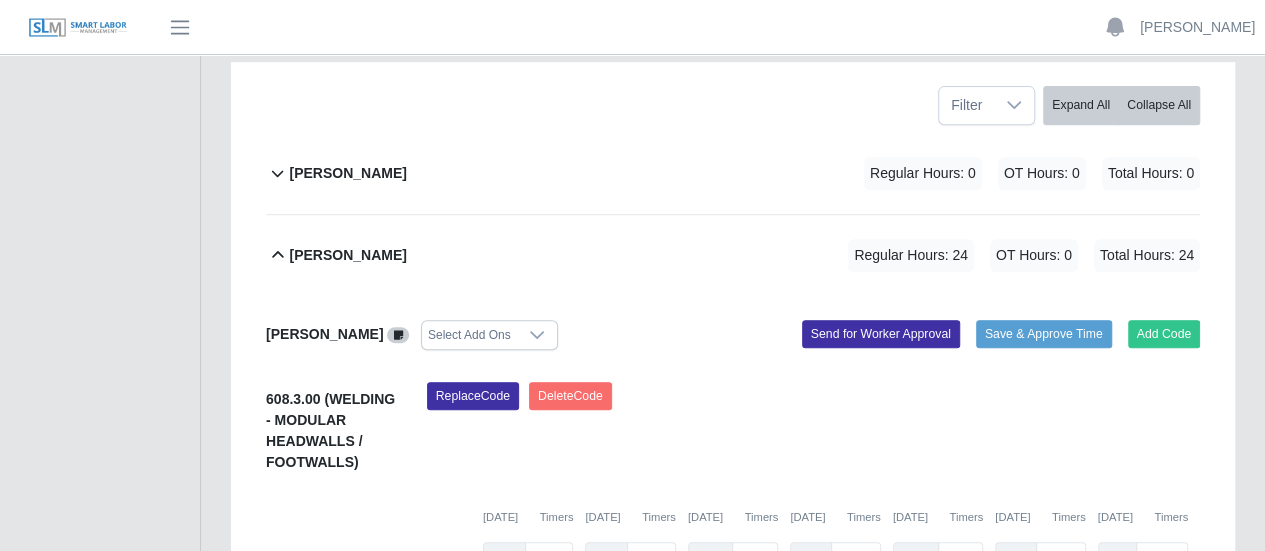 scroll, scrollTop: 500, scrollLeft: 0, axis: vertical 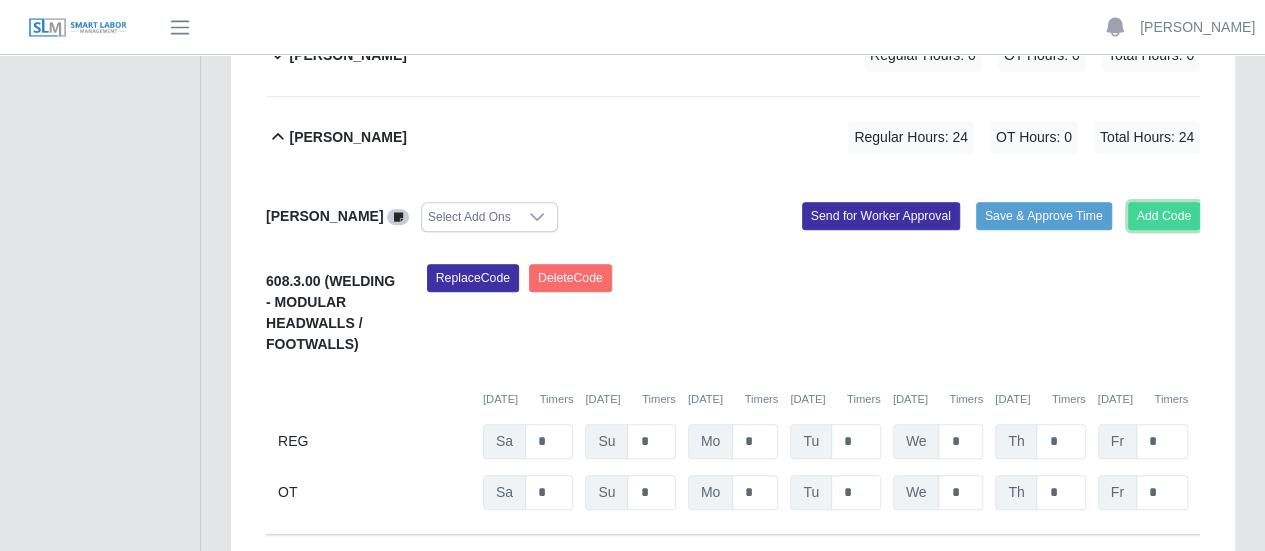 click on "Add Code" 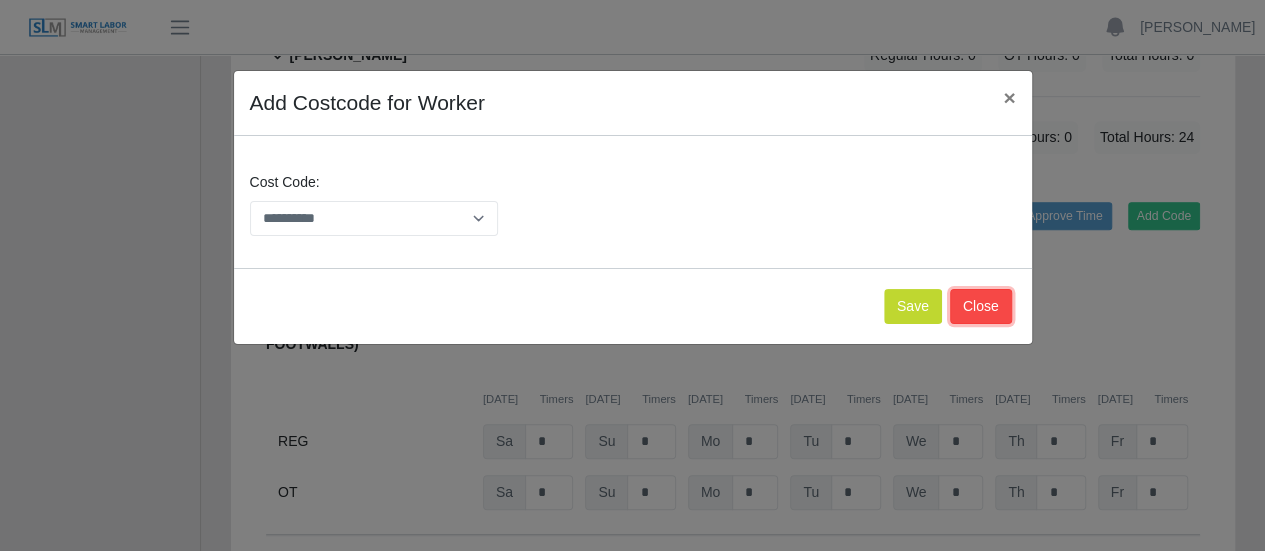 click on "Close" 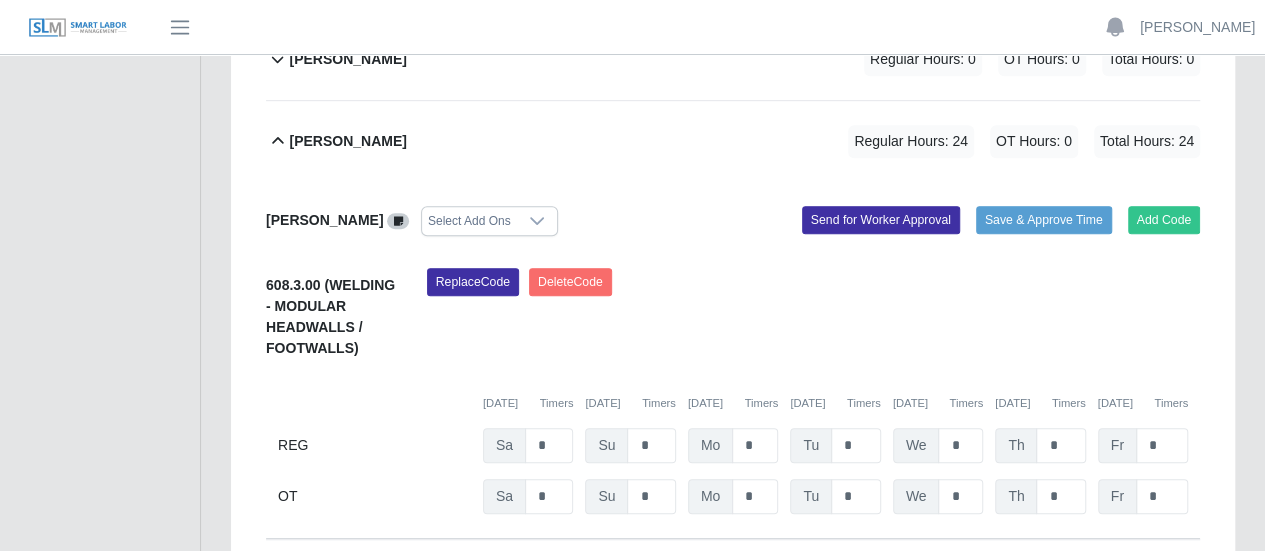 scroll, scrollTop: 400, scrollLeft: 0, axis: vertical 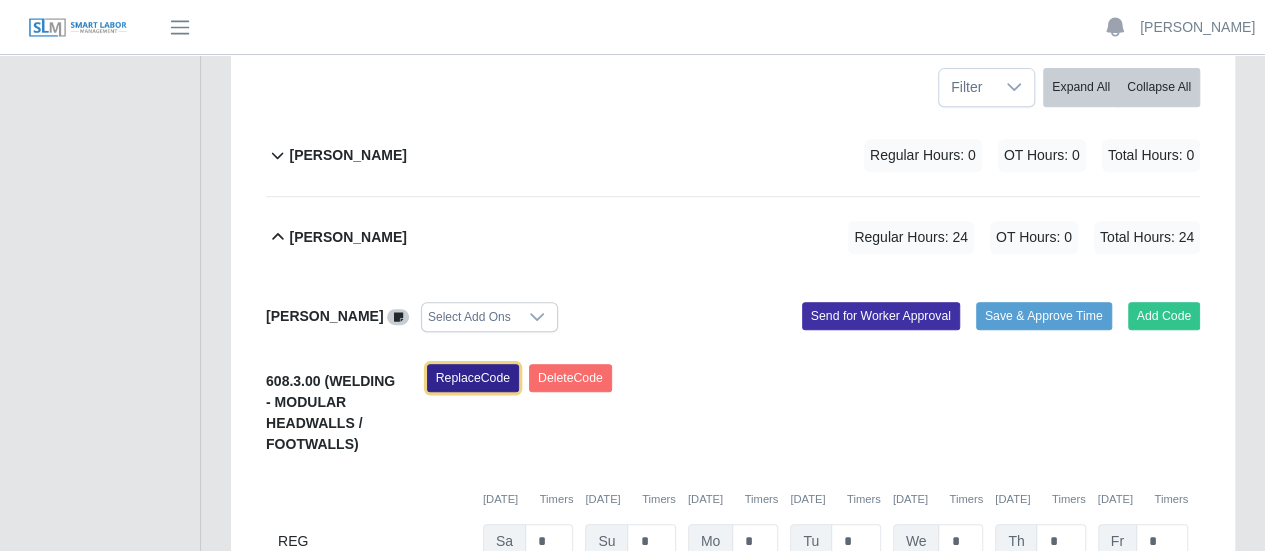 click on "Replace
Code" at bounding box center (473, 378) 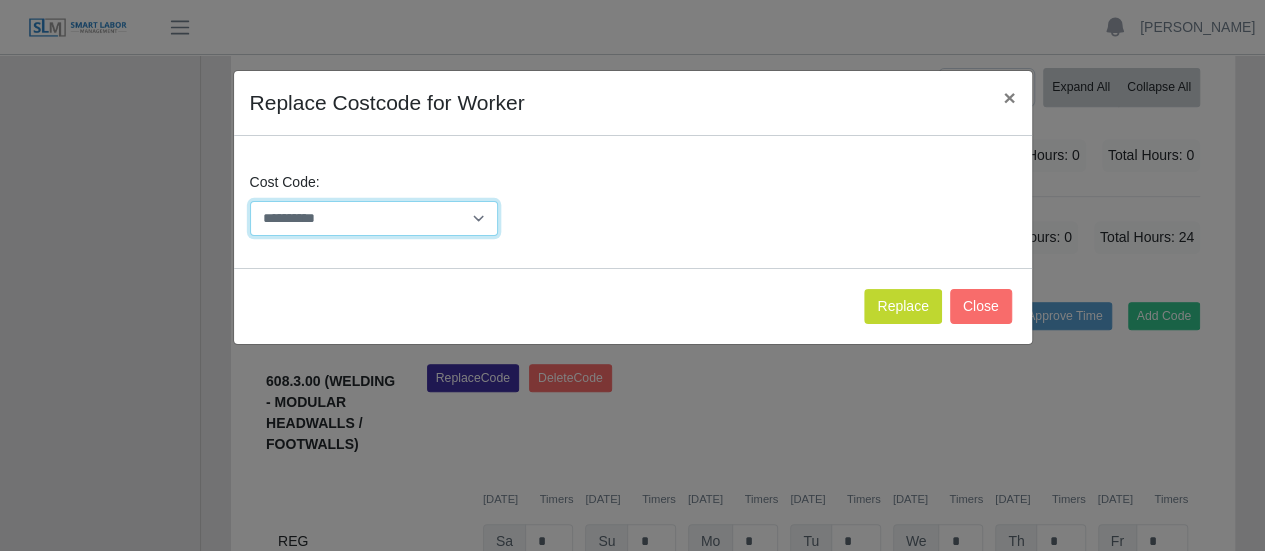 click on "**********" at bounding box center [374, 218] 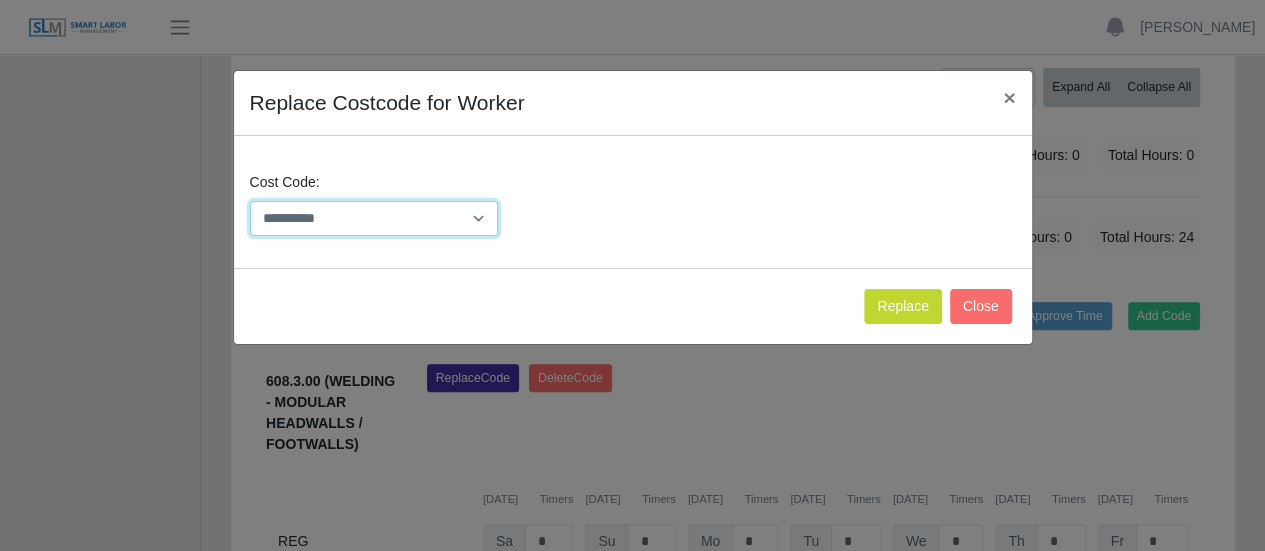select on "**********" 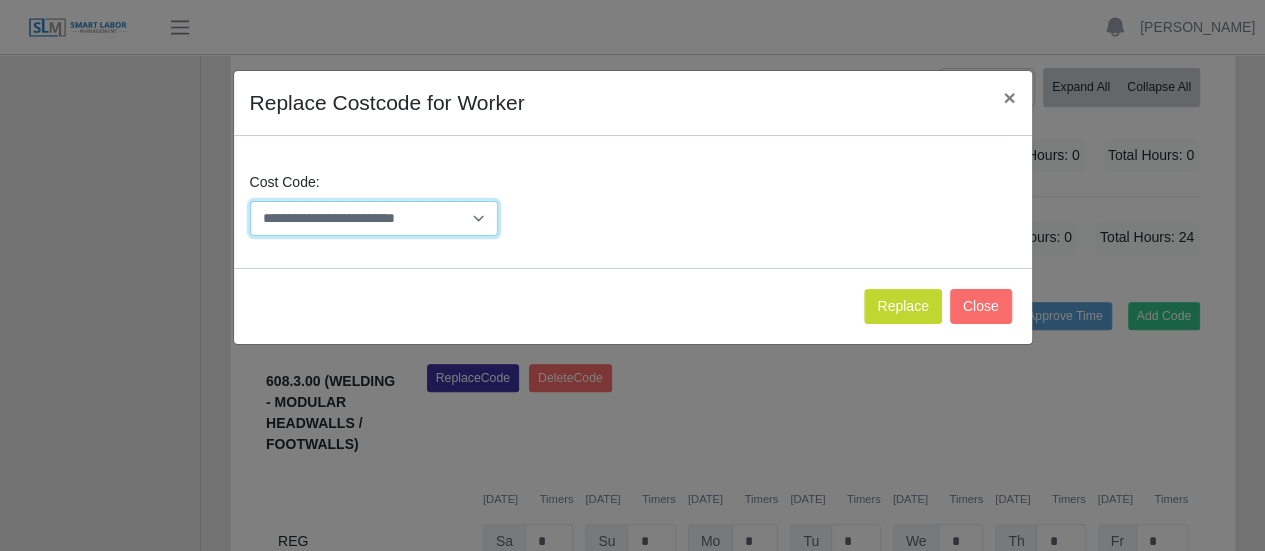 click on "**********" at bounding box center [374, 218] 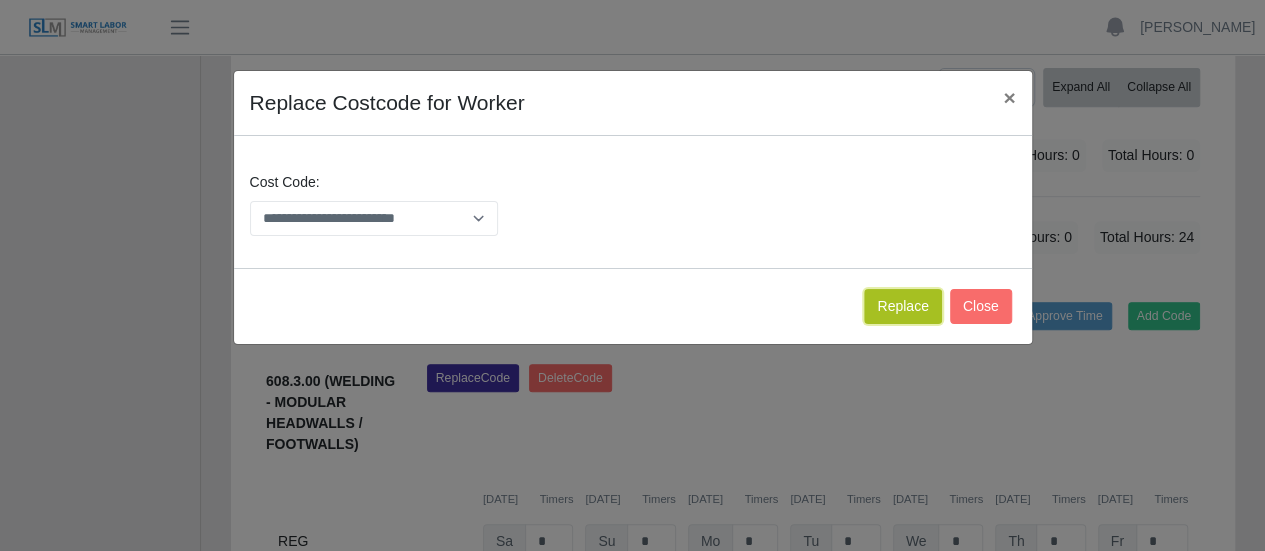 click on "Replace" 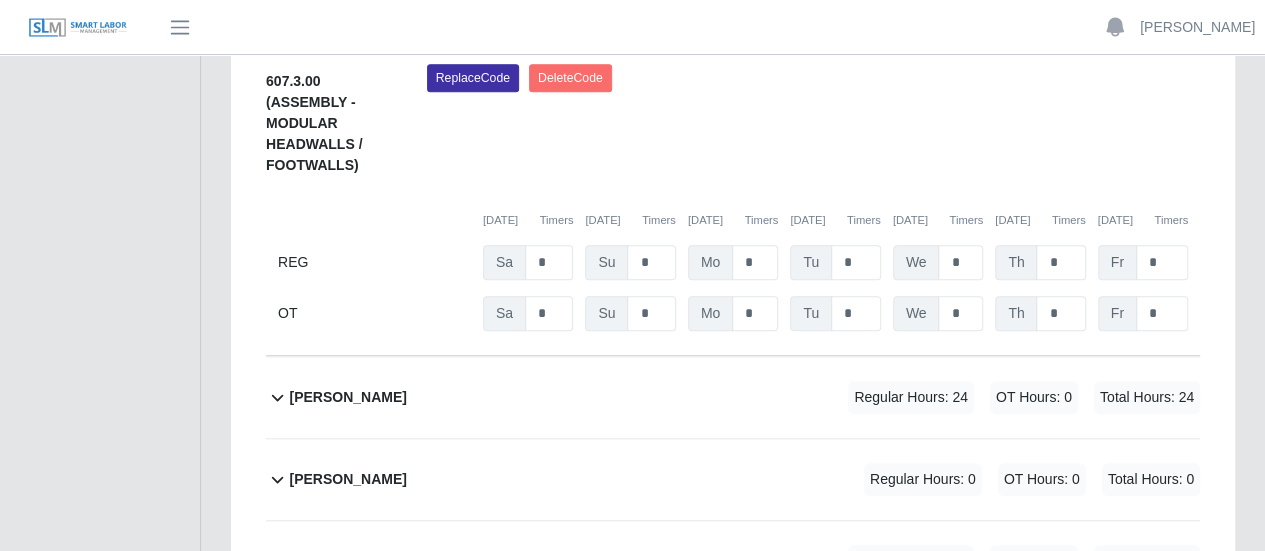 scroll, scrollTop: 500, scrollLeft: 0, axis: vertical 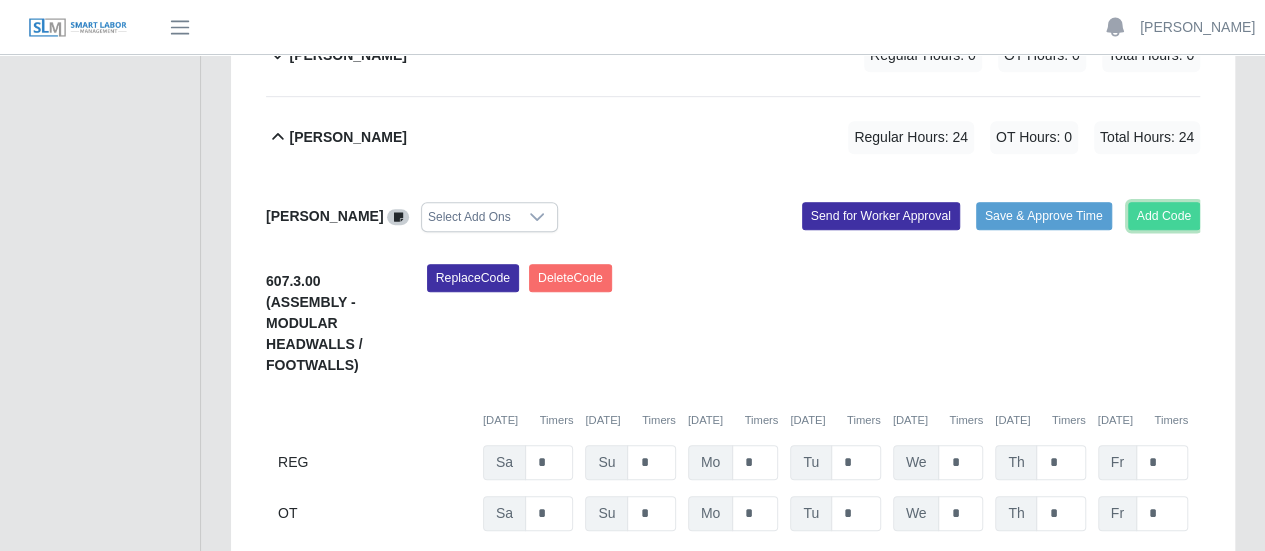 click on "Add Code" 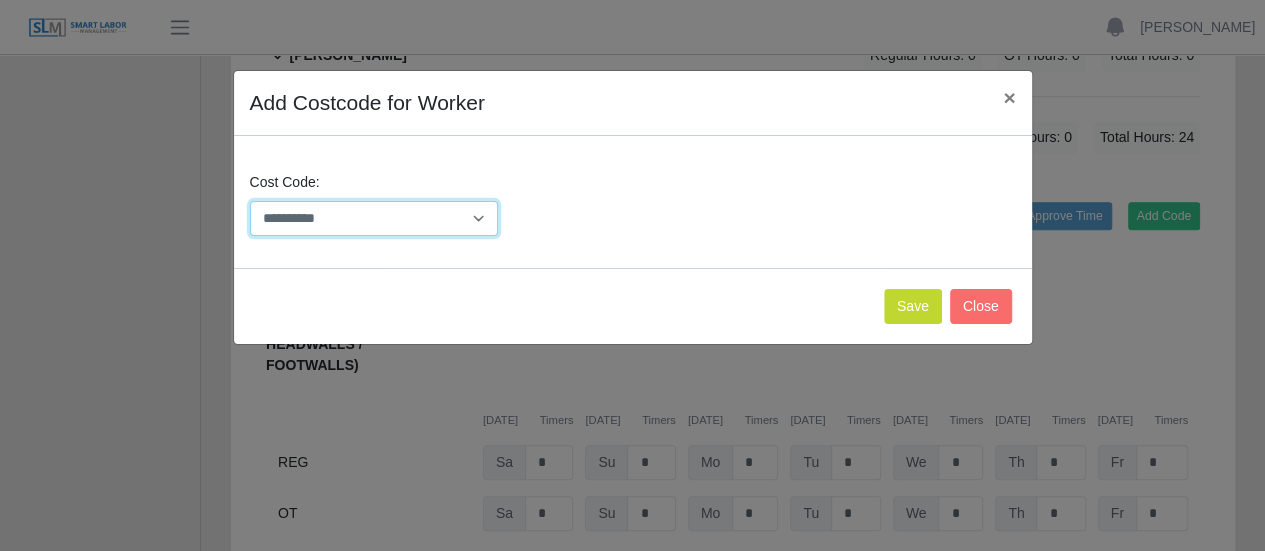 click on "**********" at bounding box center [374, 218] 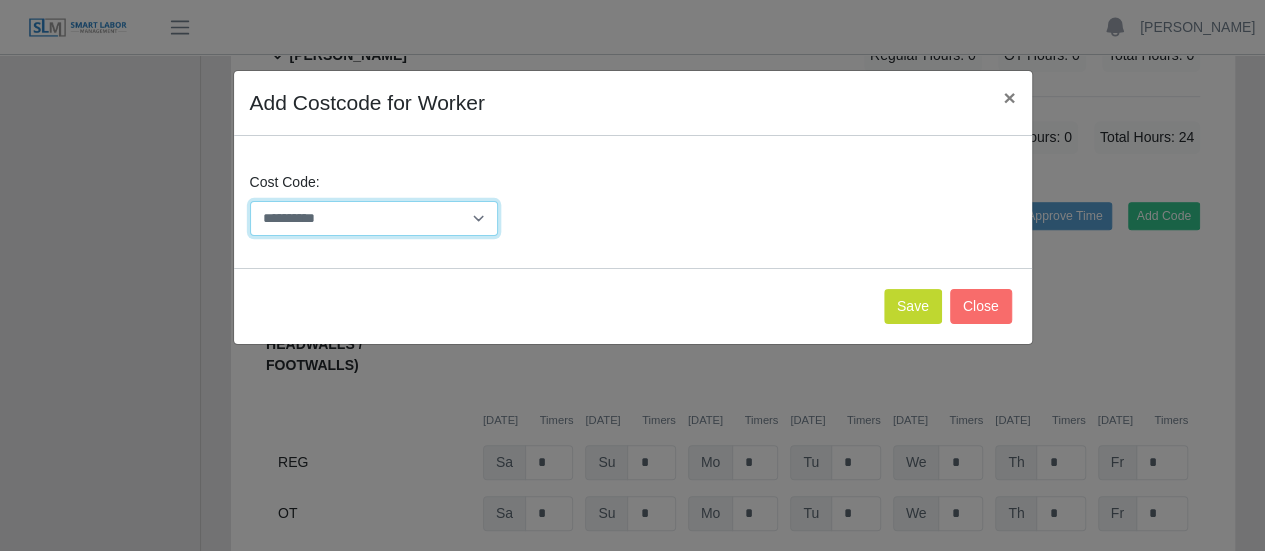 select on "**********" 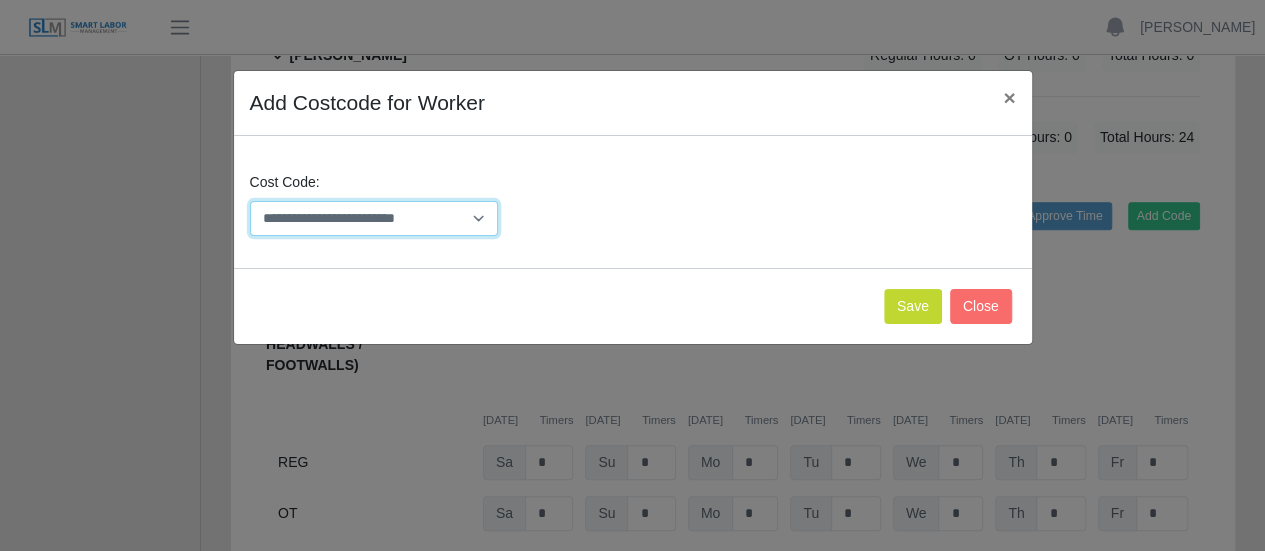 click on "**********" at bounding box center [374, 218] 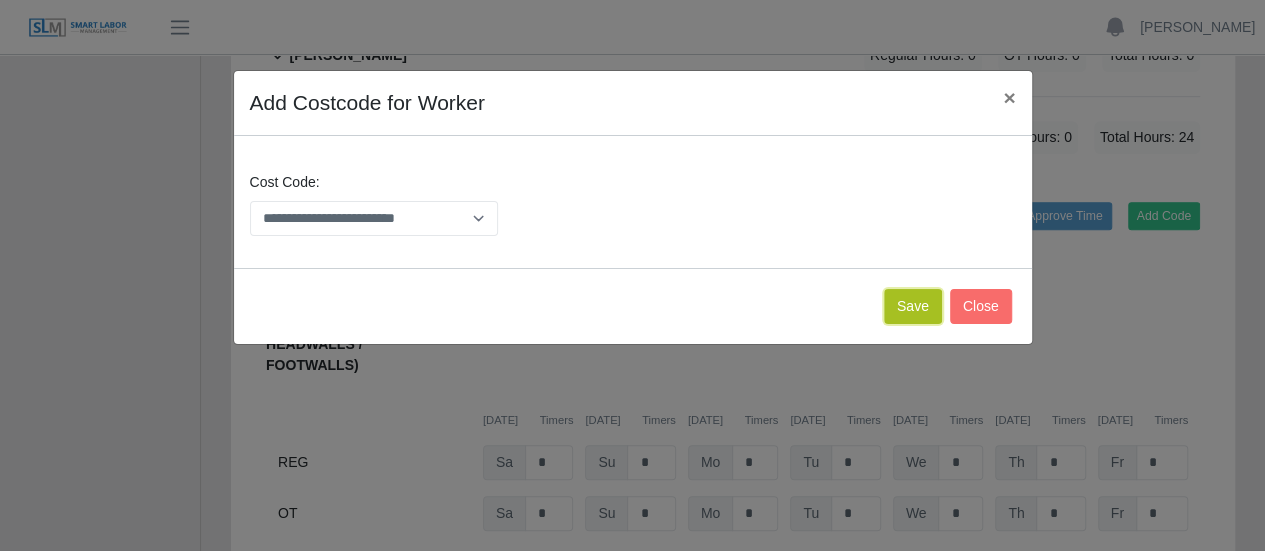 click on "Save" 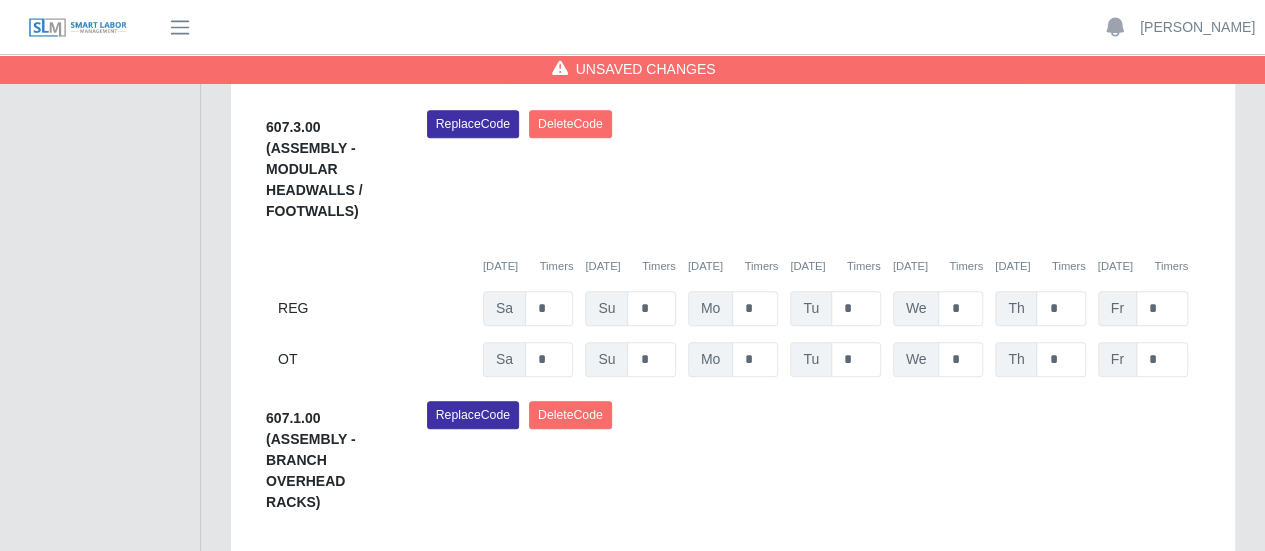 scroll, scrollTop: 700, scrollLeft: 0, axis: vertical 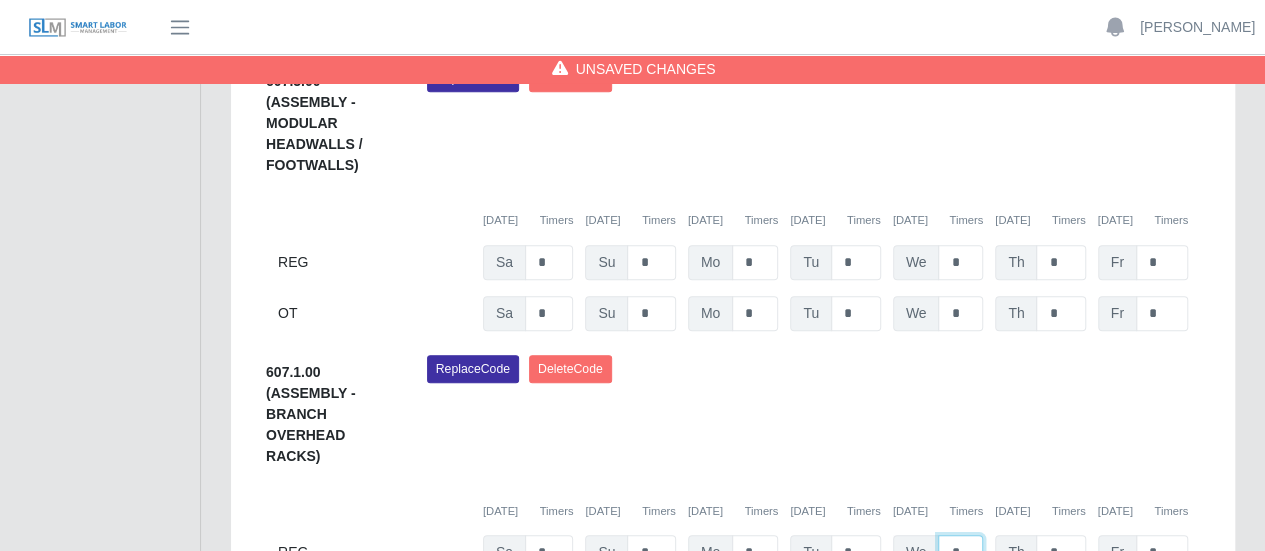 click on "*" at bounding box center (960, 552) 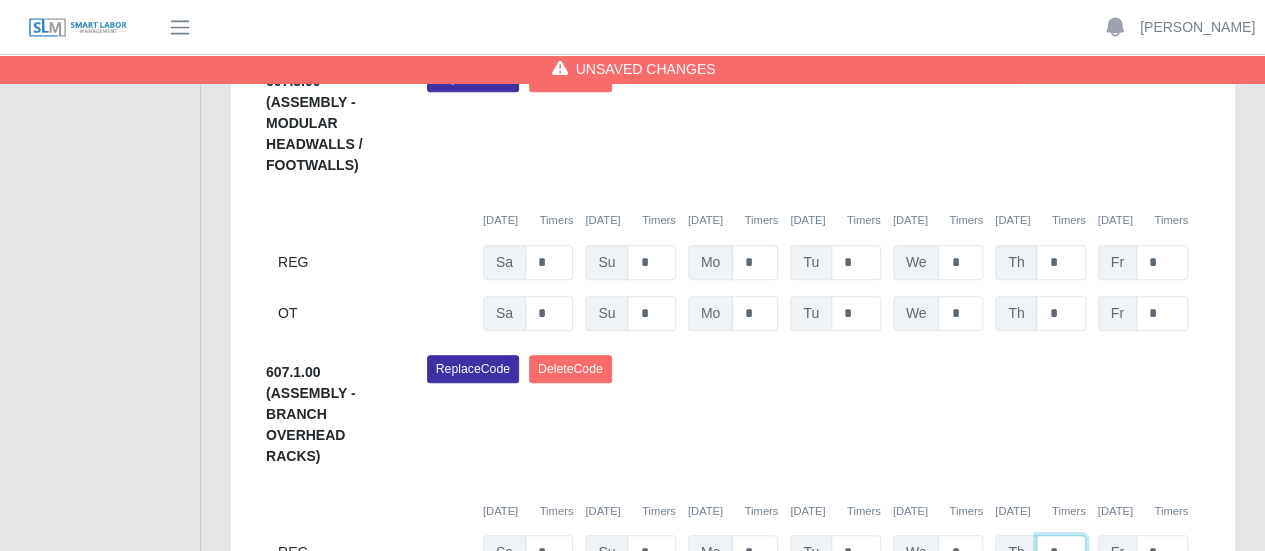 drag, startPoint x: 1066, startPoint y: 483, endPoint x: 1038, endPoint y: 477, distance: 28.635643 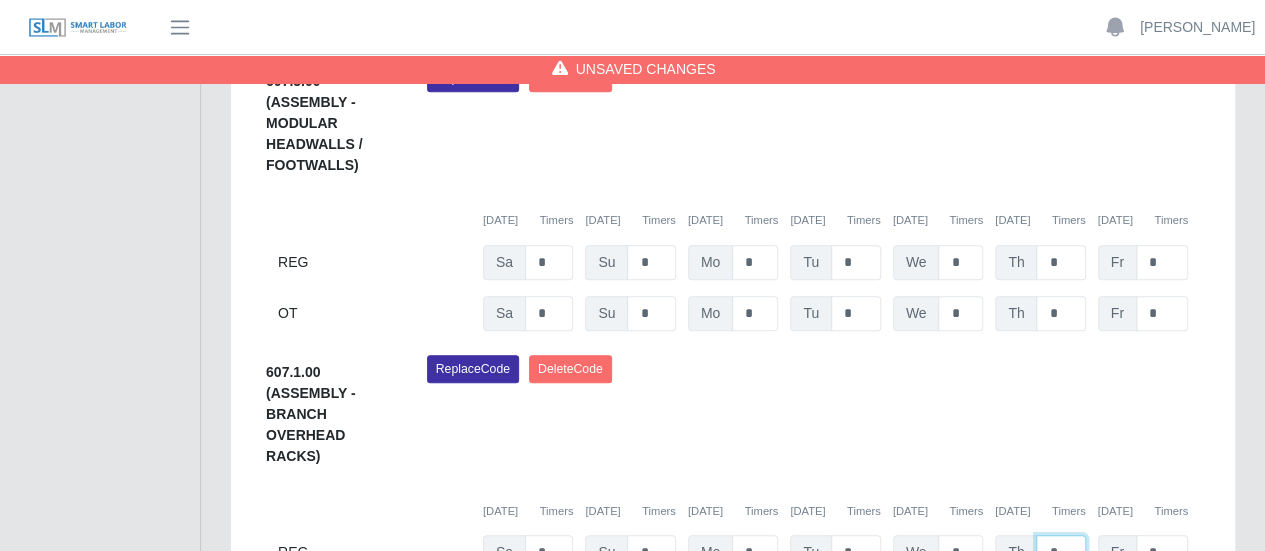 type on "*" 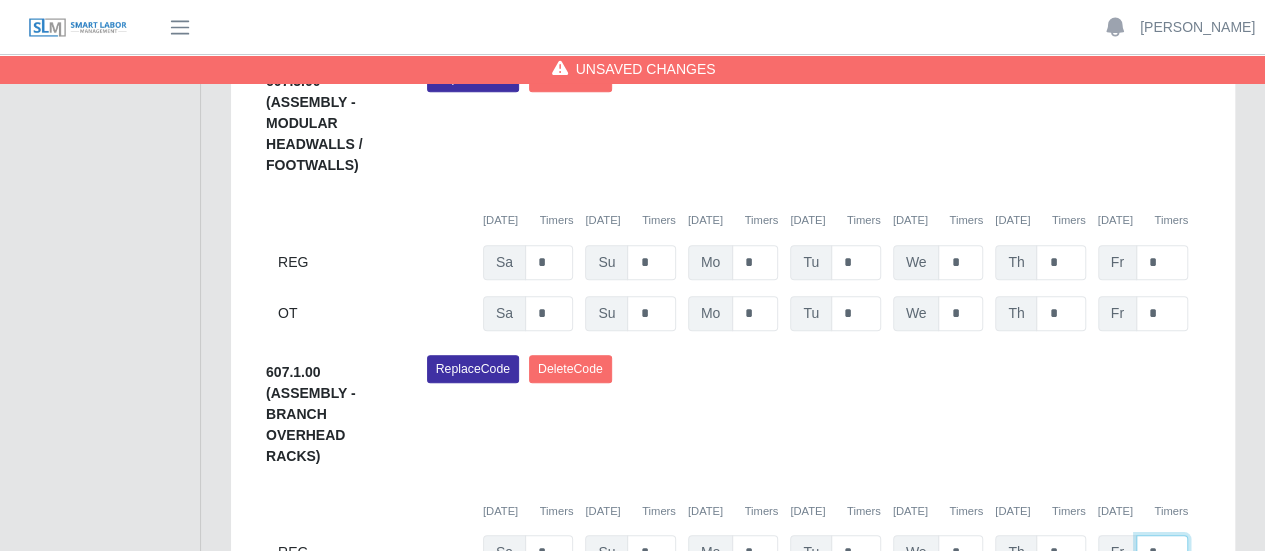 click on "*" at bounding box center (1162, 552) 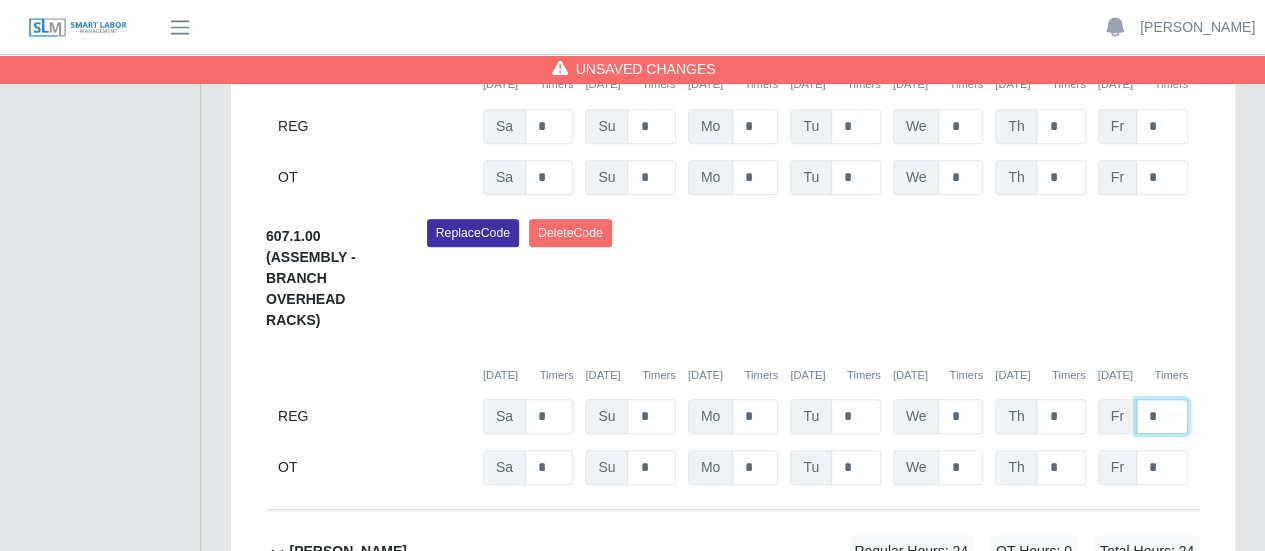 scroll, scrollTop: 1000, scrollLeft: 0, axis: vertical 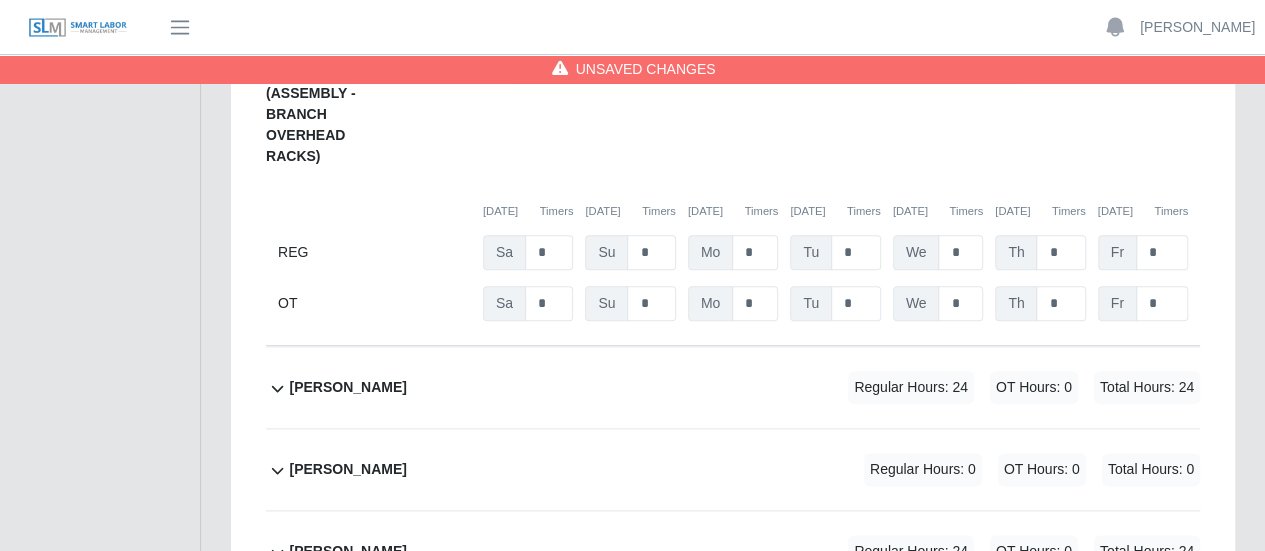 click on "[PERSON_NAME]" at bounding box center (347, 387) 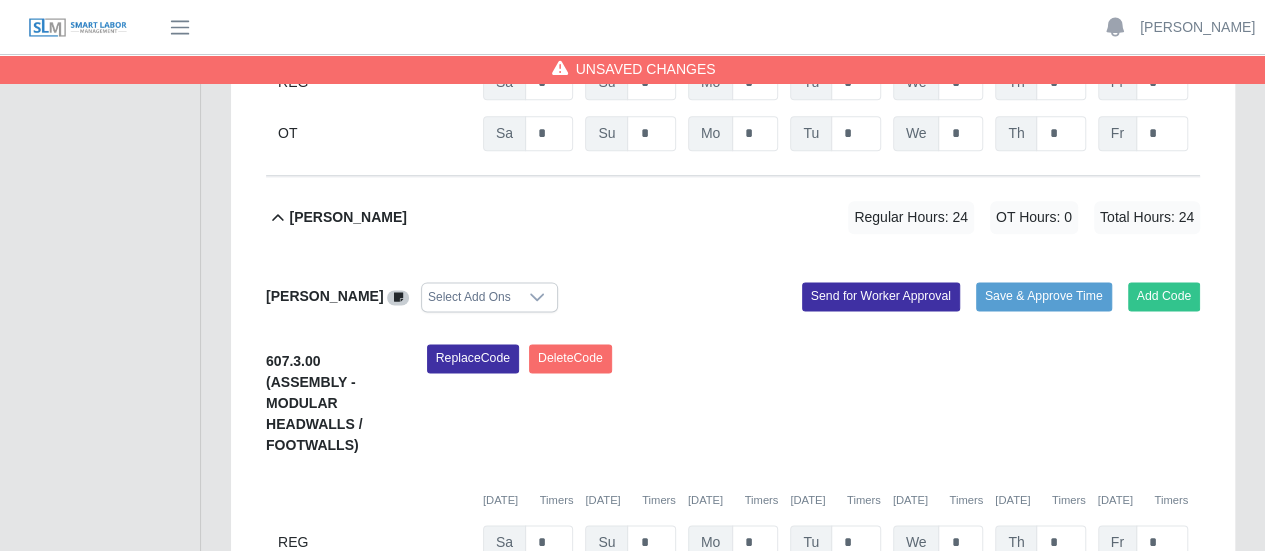scroll, scrollTop: 1200, scrollLeft: 0, axis: vertical 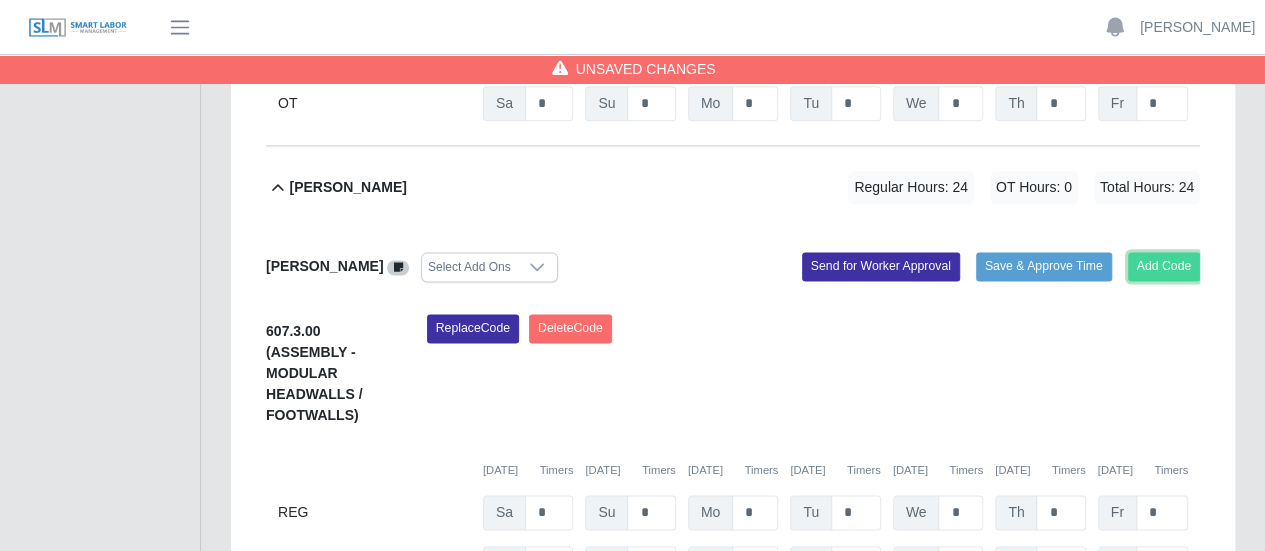 click on "Add Code" 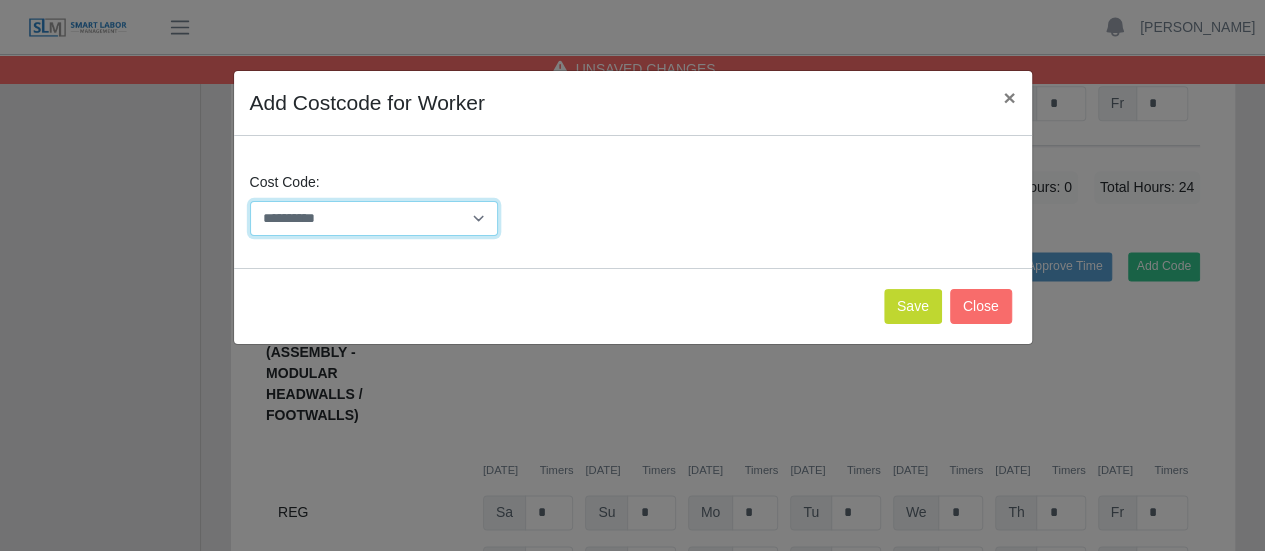 click on "**********" at bounding box center (374, 218) 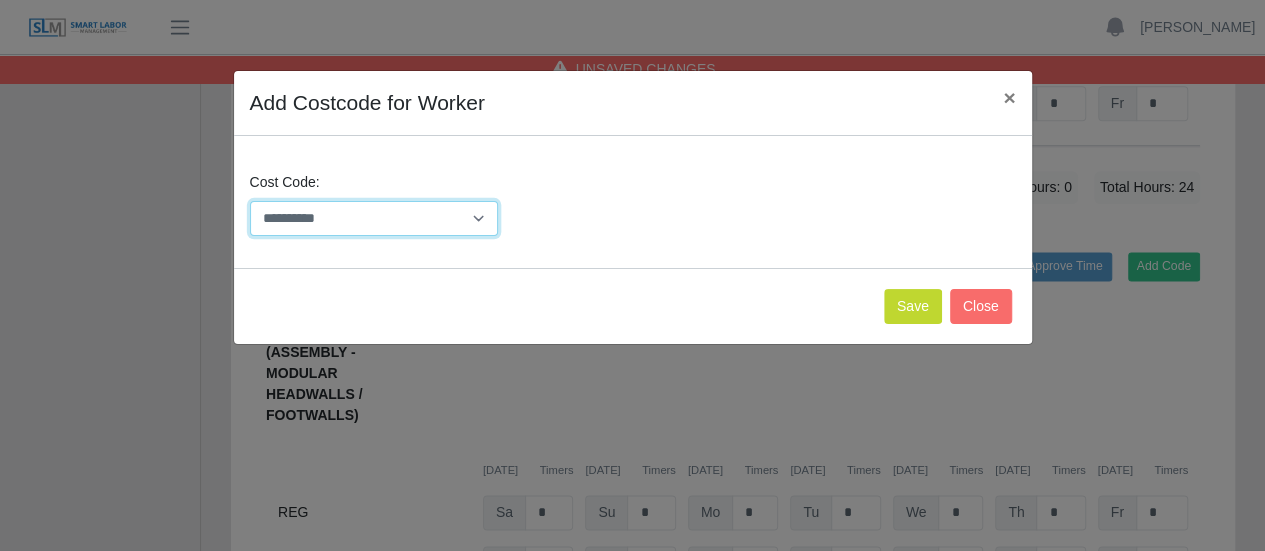 select on "**********" 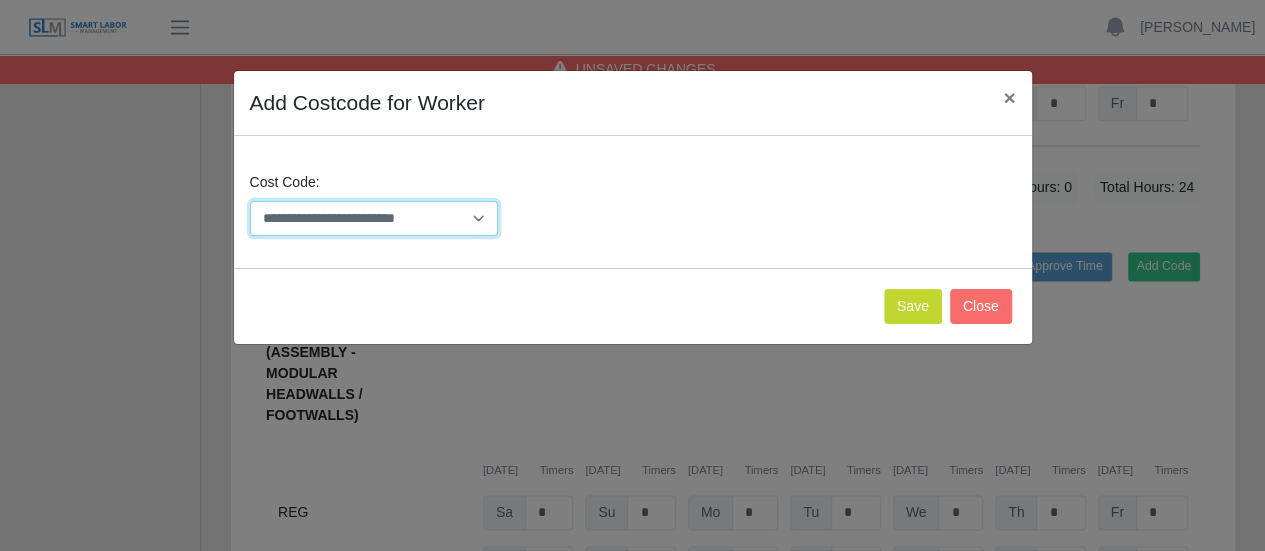 click on "**********" at bounding box center [374, 218] 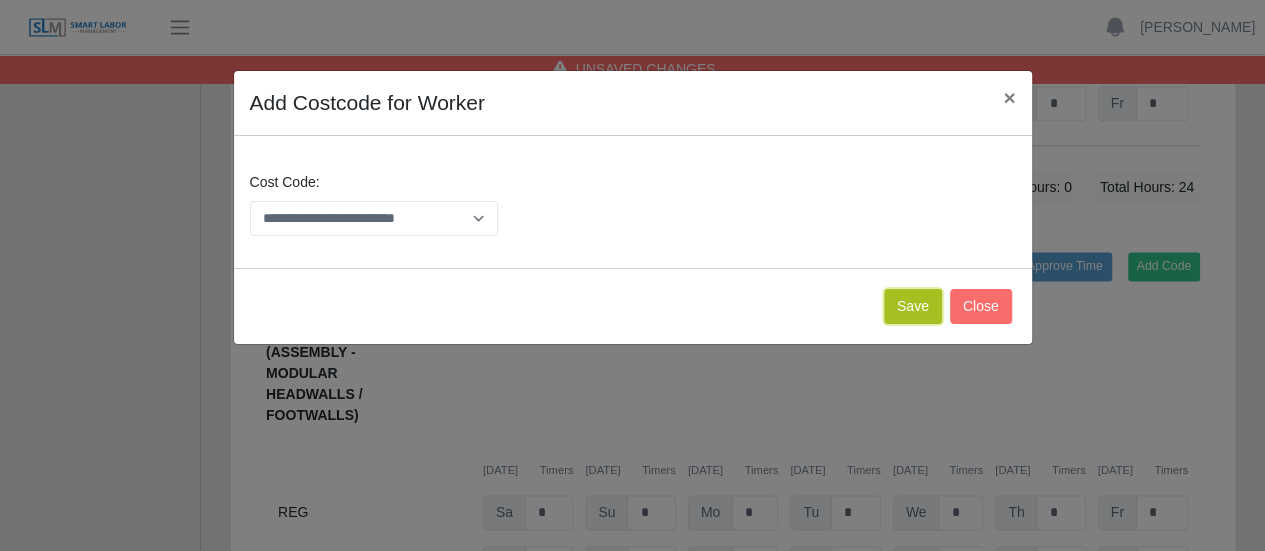 click on "Save" 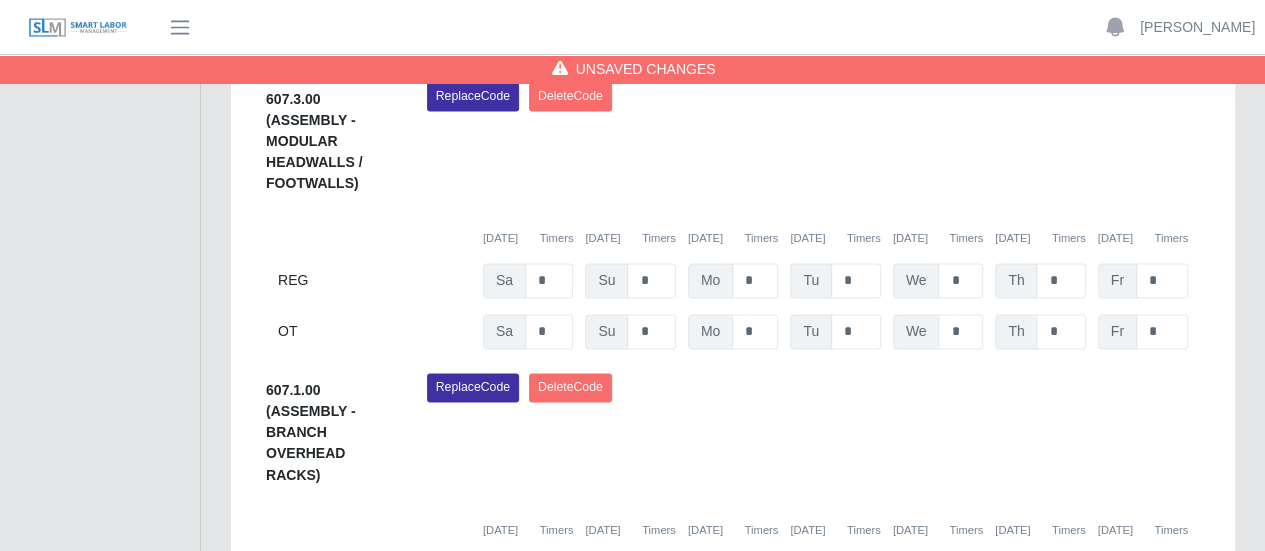 scroll, scrollTop: 1500, scrollLeft: 0, axis: vertical 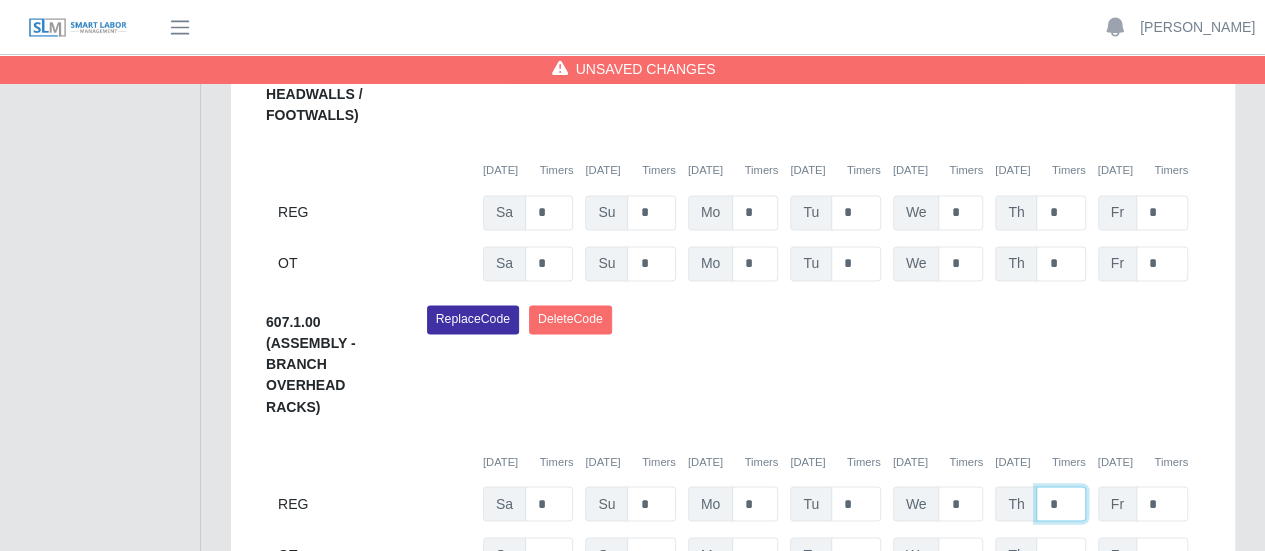 drag, startPoint x: 1061, startPoint y: 410, endPoint x: 996, endPoint y: 405, distance: 65.192024 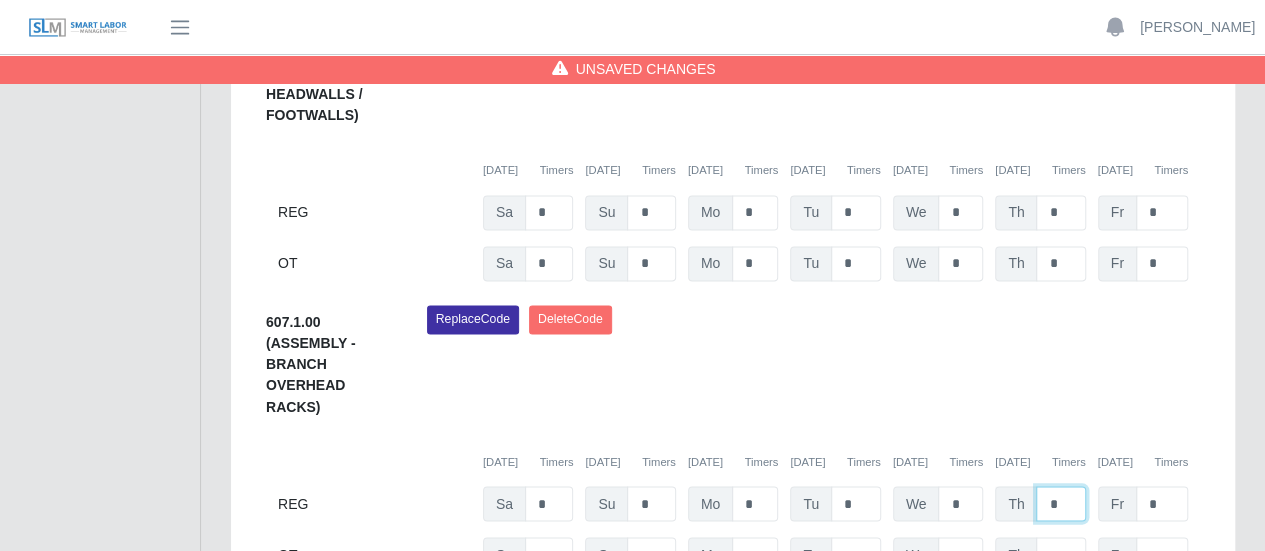 click on "Th   *" at bounding box center (1040, -538) 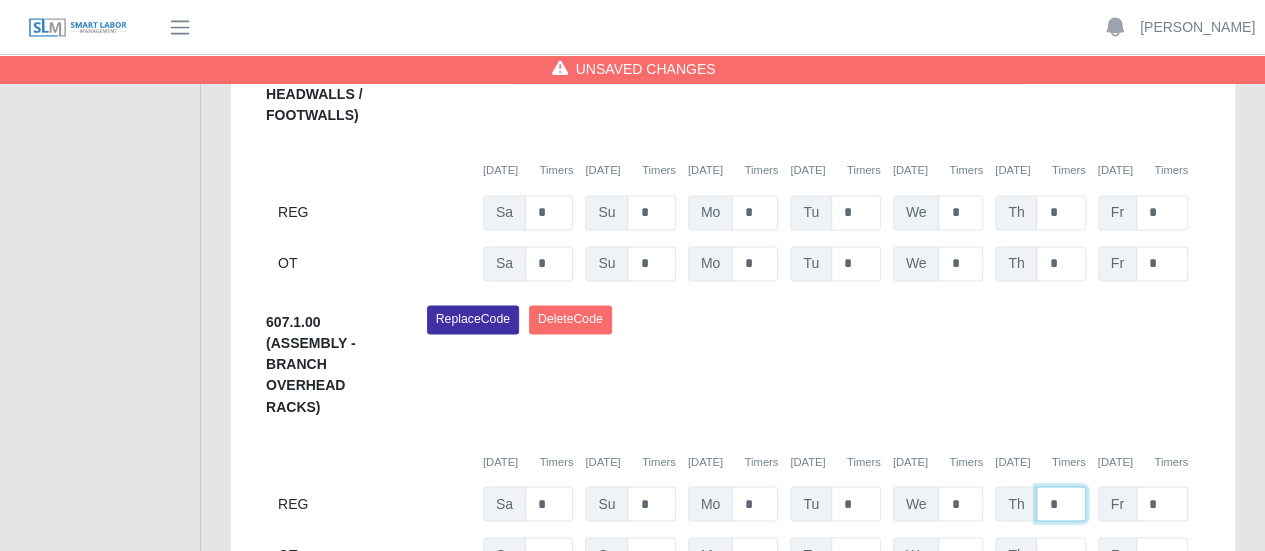 type on "*" 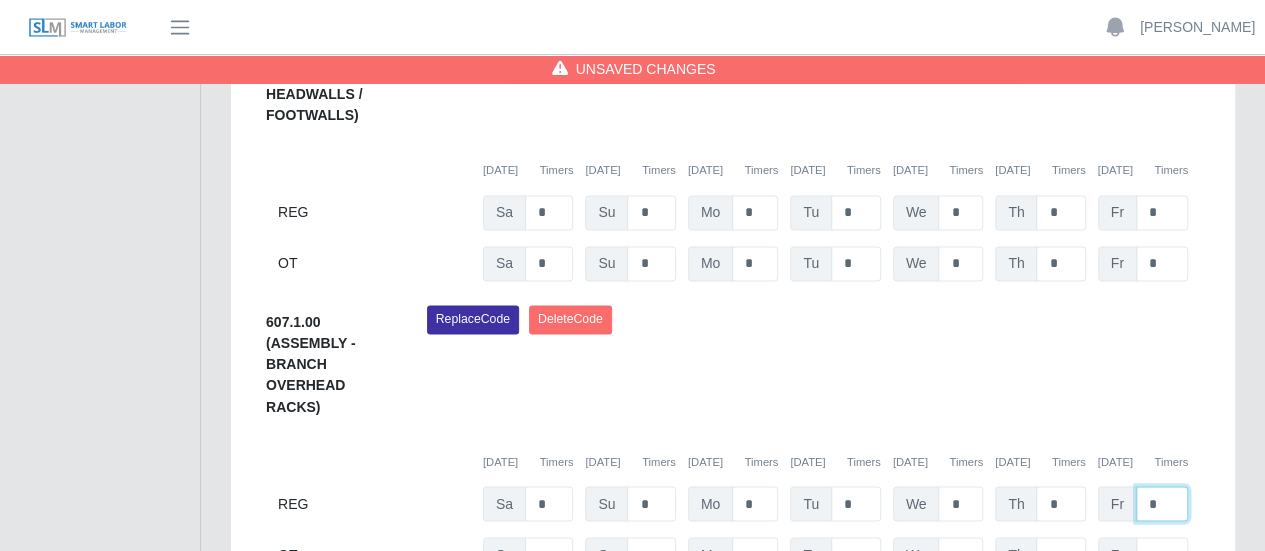 click on "*" at bounding box center [1162, -248] 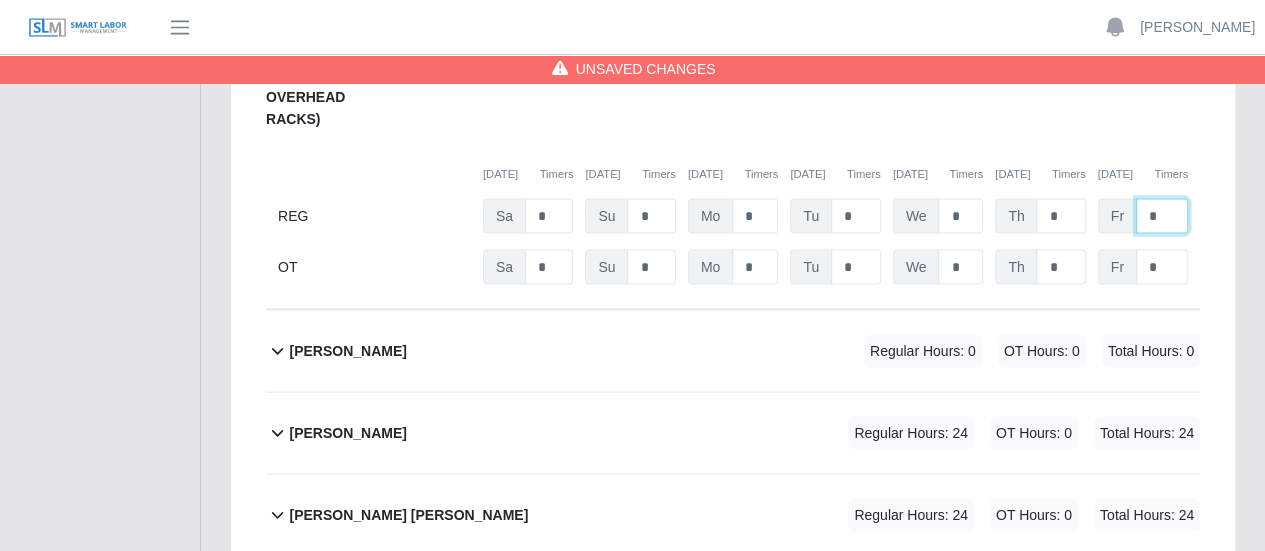 scroll, scrollTop: 1800, scrollLeft: 0, axis: vertical 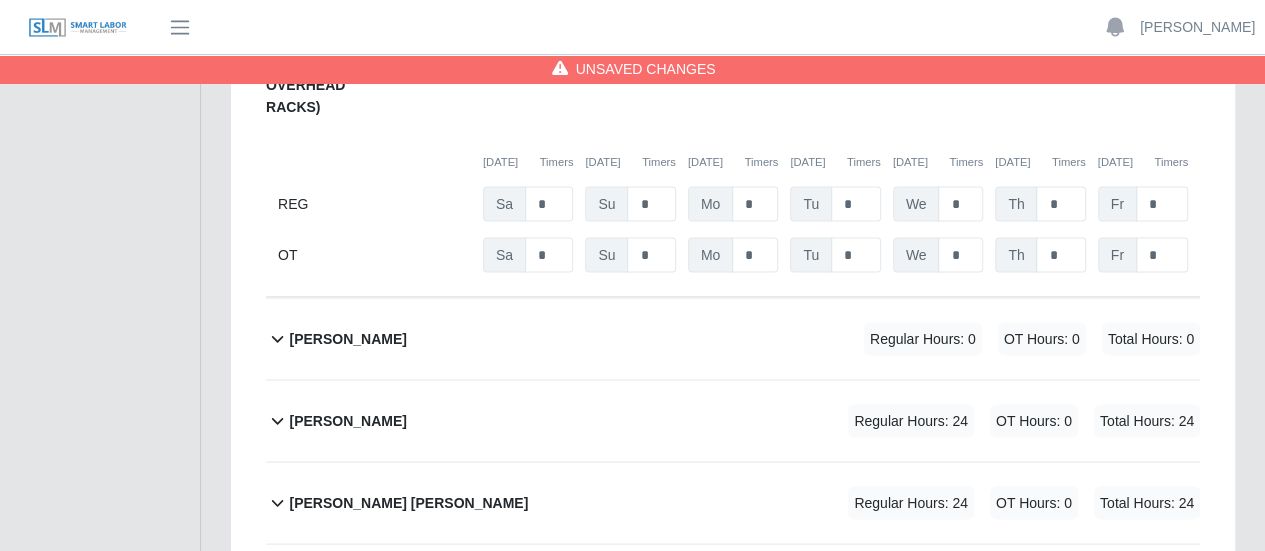 click on "[PERSON_NAME]" at bounding box center [347, 420] 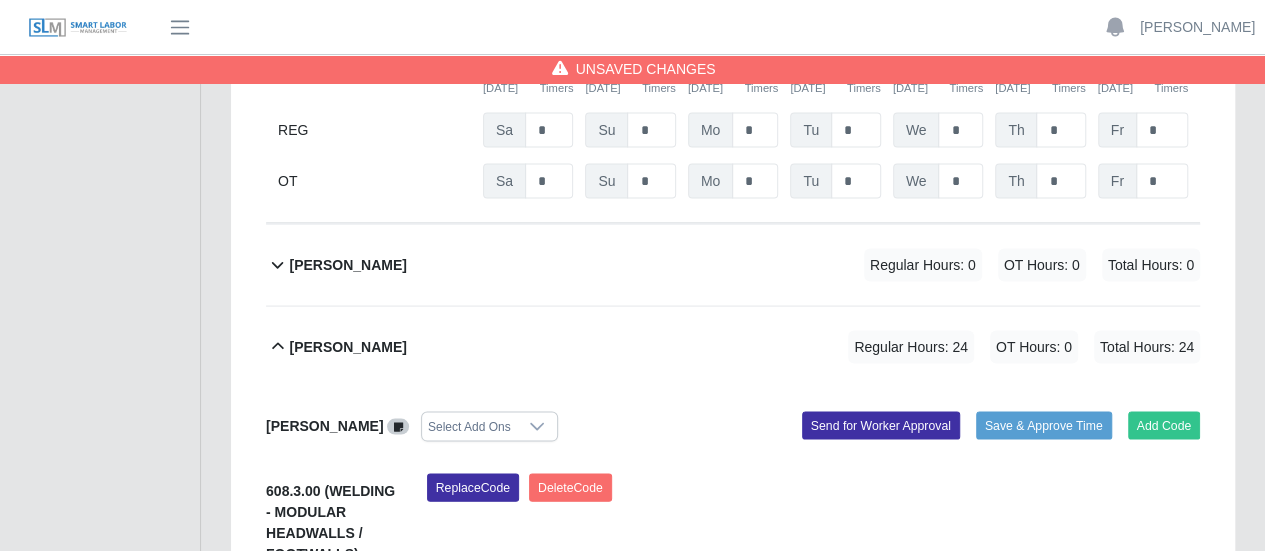 scroll, scrollTop: 1900, scrollLeft: 0, axis: vertical 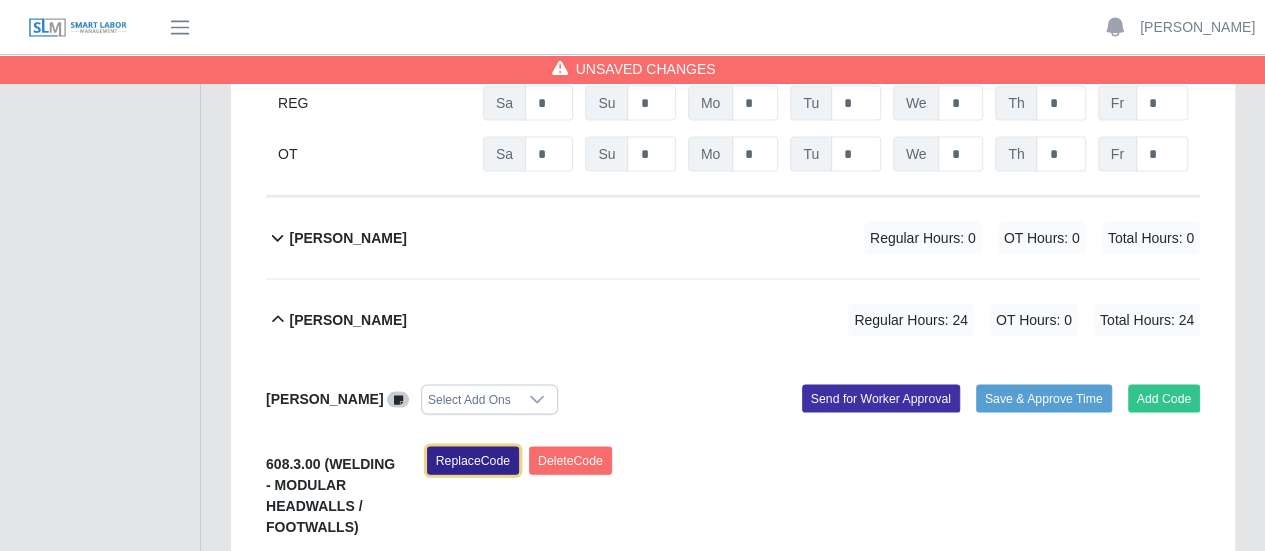 click on "Replace
Code" at bounding box center (473, 461) 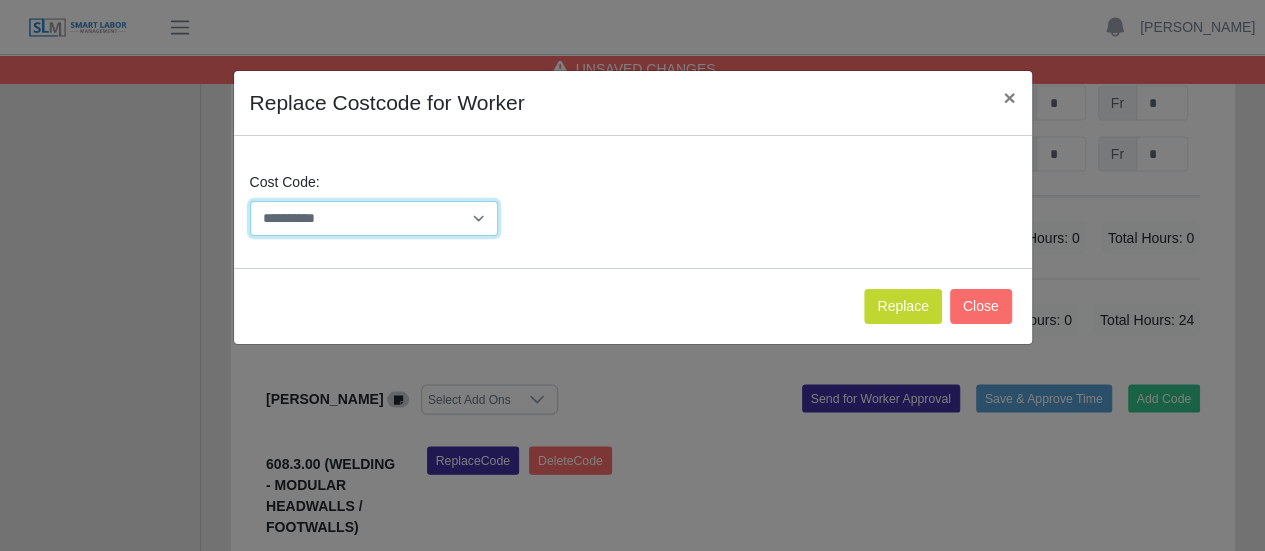 click on "**********" at bounding box center (374, 218) 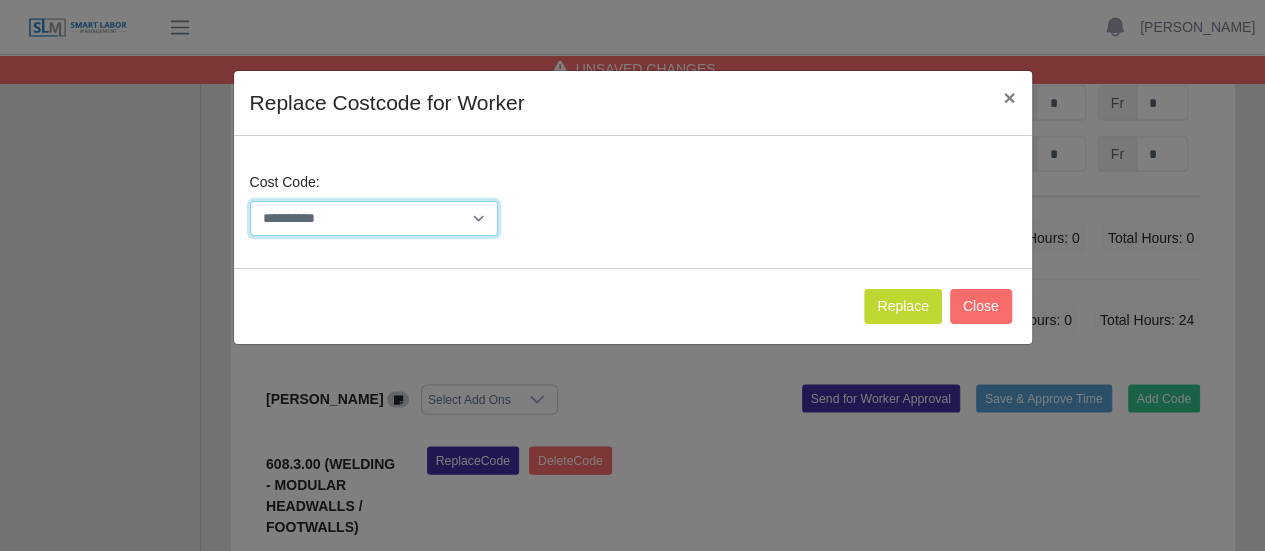 select on "**********" 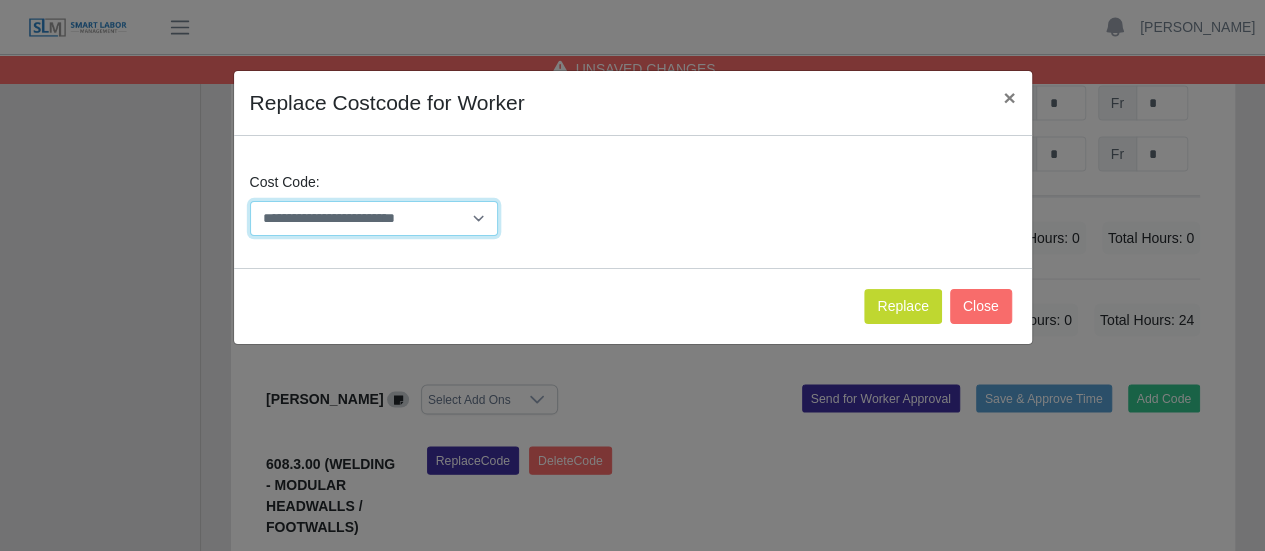 click on "**********" at bounding box center [374, 218] 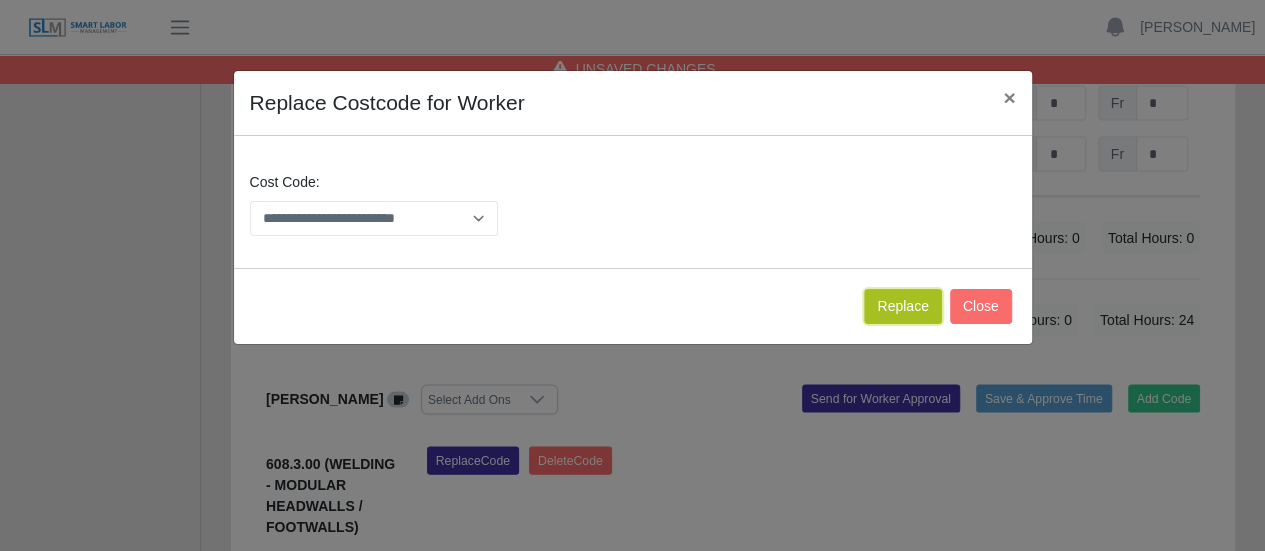 click on "Replace" 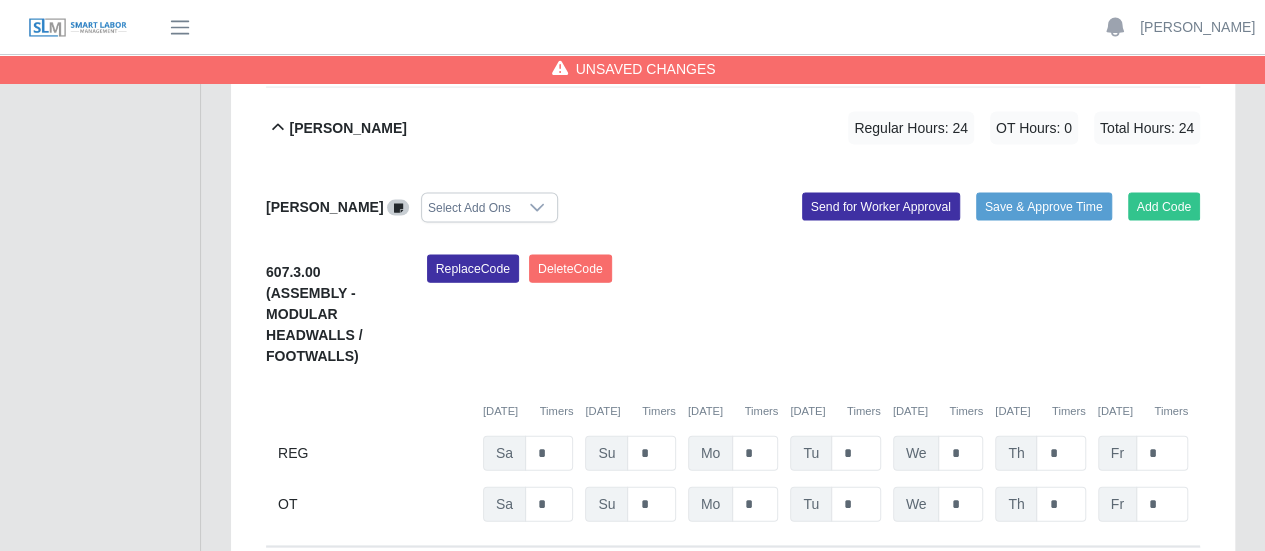 scroll, scrollTop: 2100, scrollLeft: 0, axis: vertical 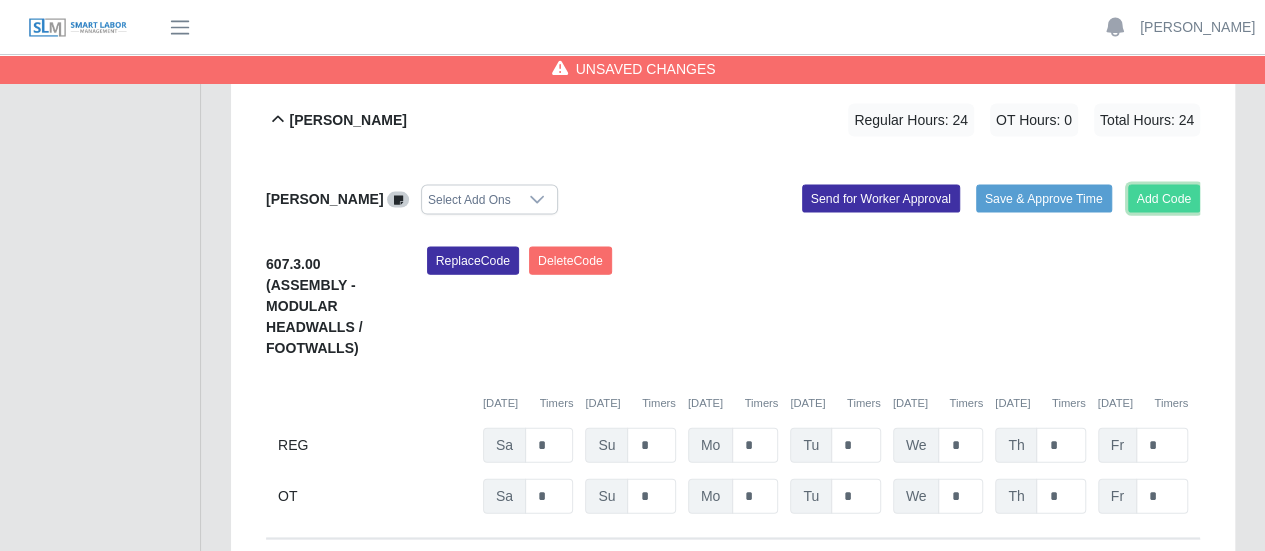 click on "Add Code" 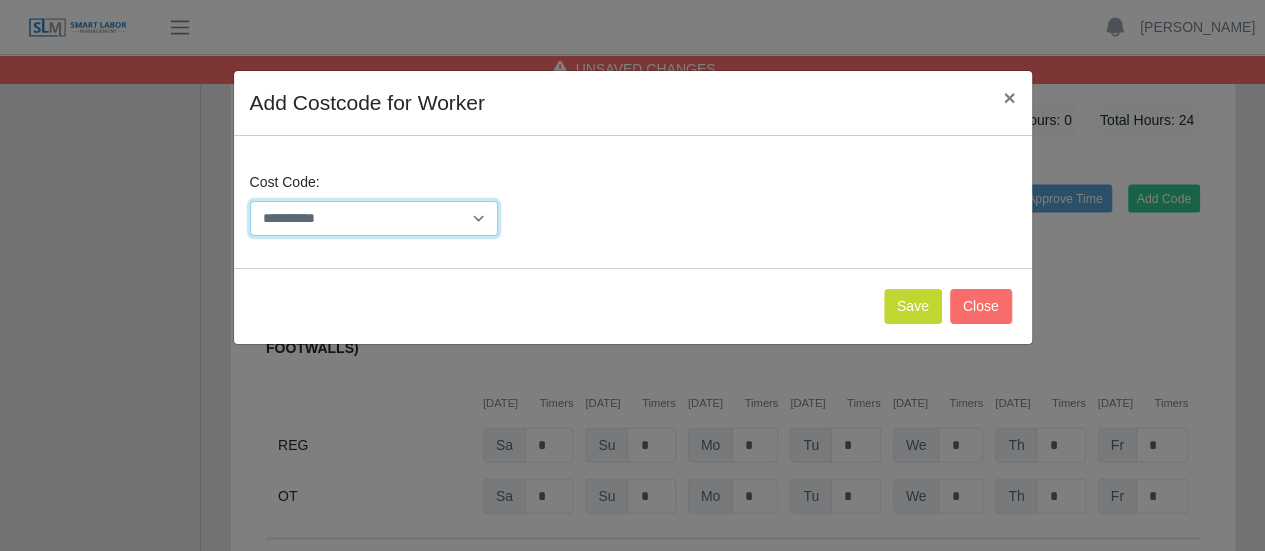click on "**********" at bounding box center (374, 218) 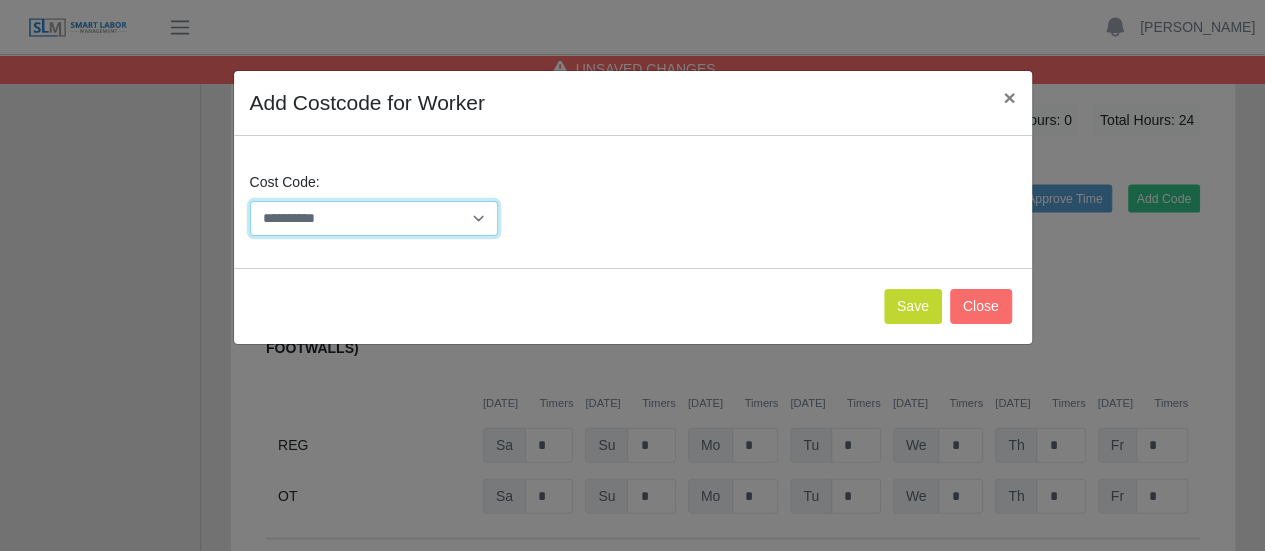 select on "**********" 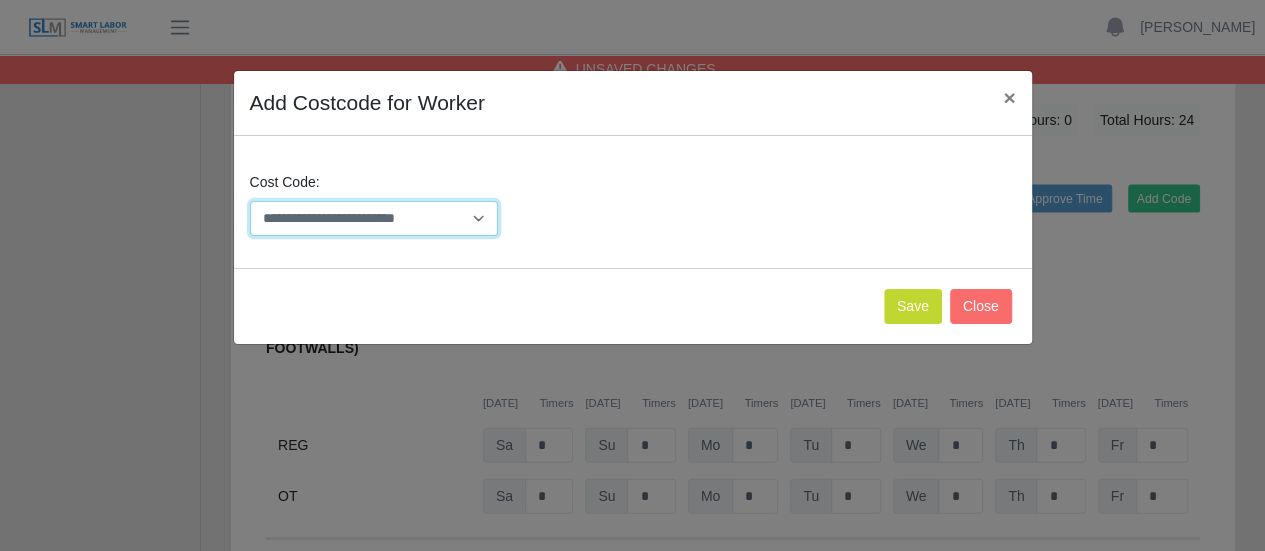 click on "**********" at bounding box center (374, 218) 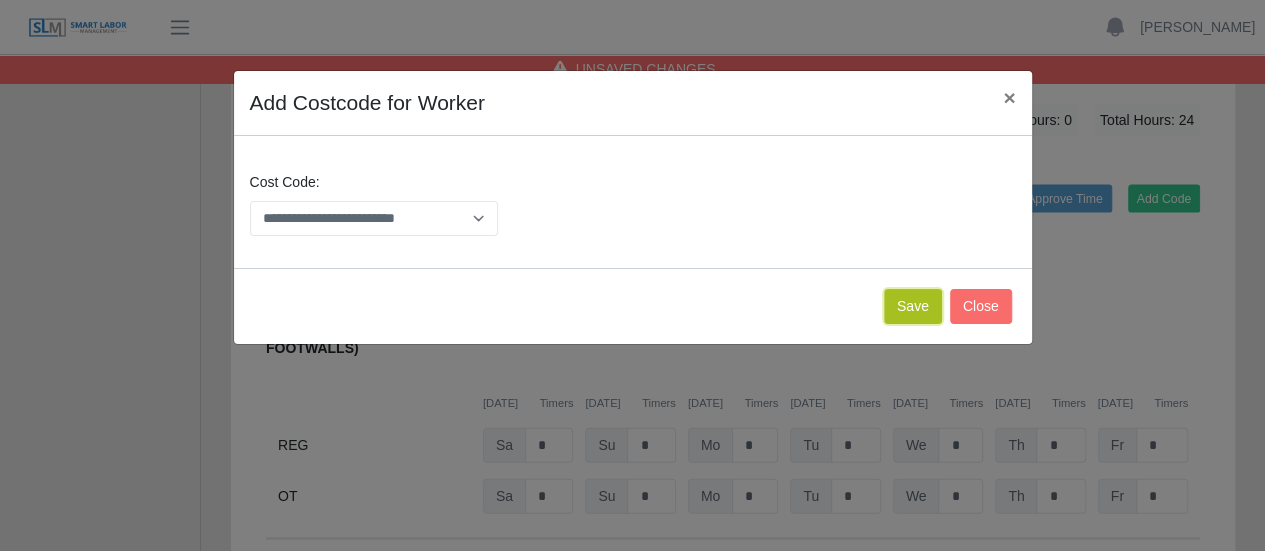 click on "Save" 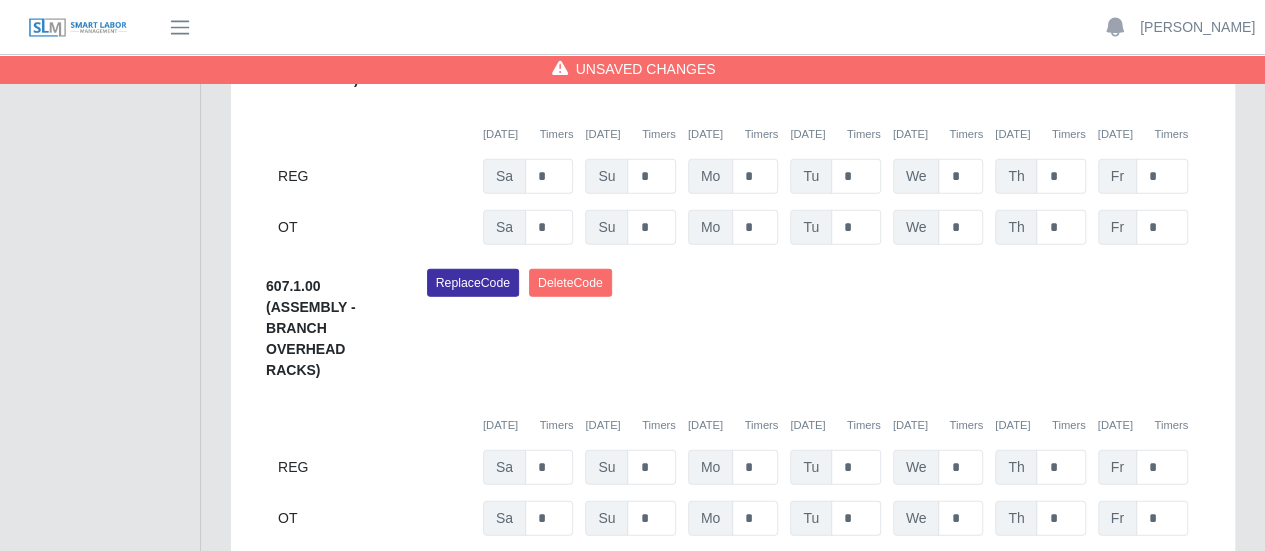 scroll, scrollTop: 2400, scrollLeft: 0, axis: vertical 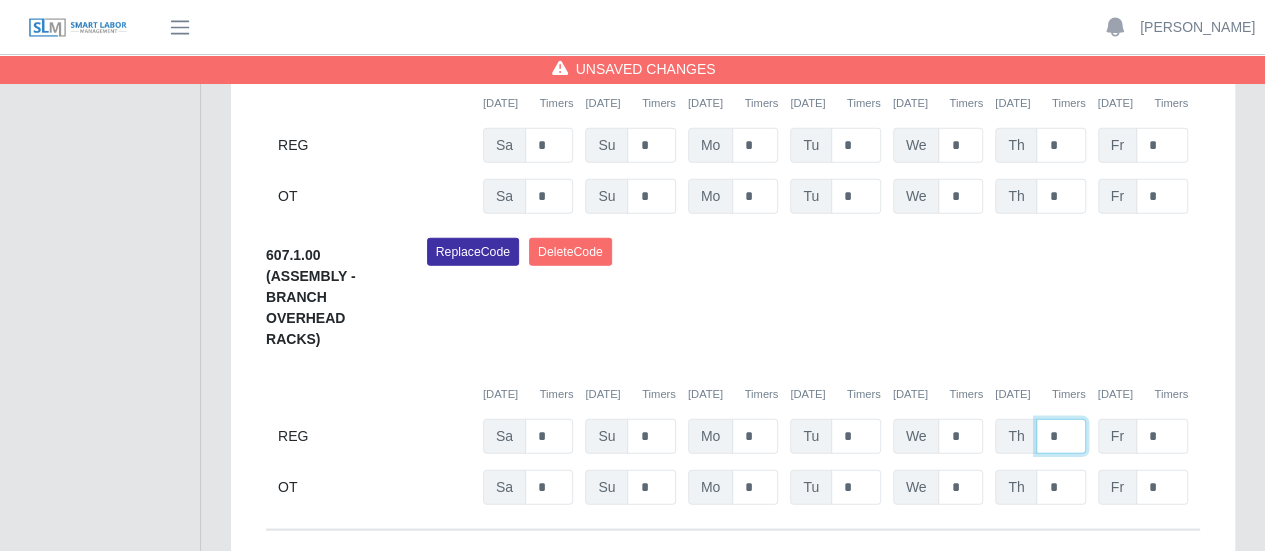 drag, startPoint x: 1061, startPoint y: 323, endPoint x: 989, endPoint y: 316, distance: 72.33948 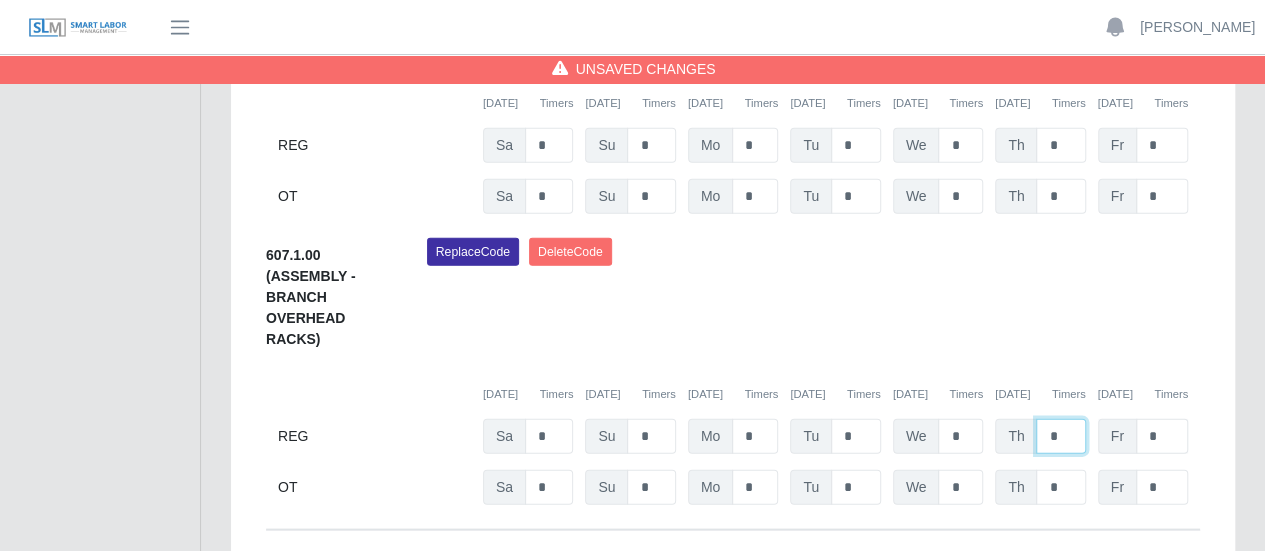 type on "*" 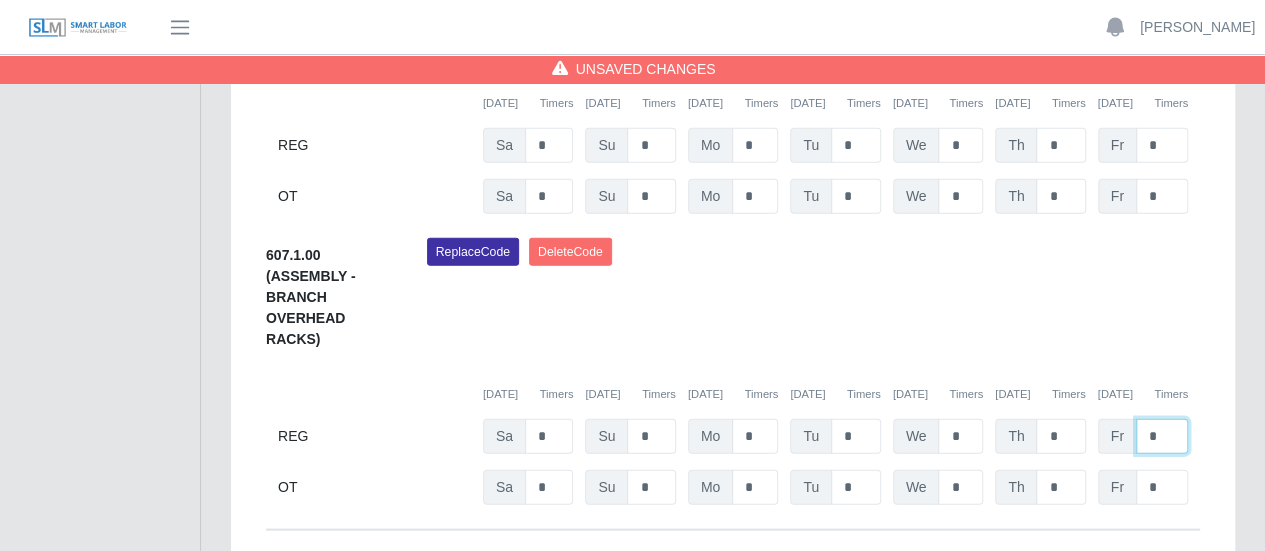 click on "*" at bounding box center [1162, -1148] 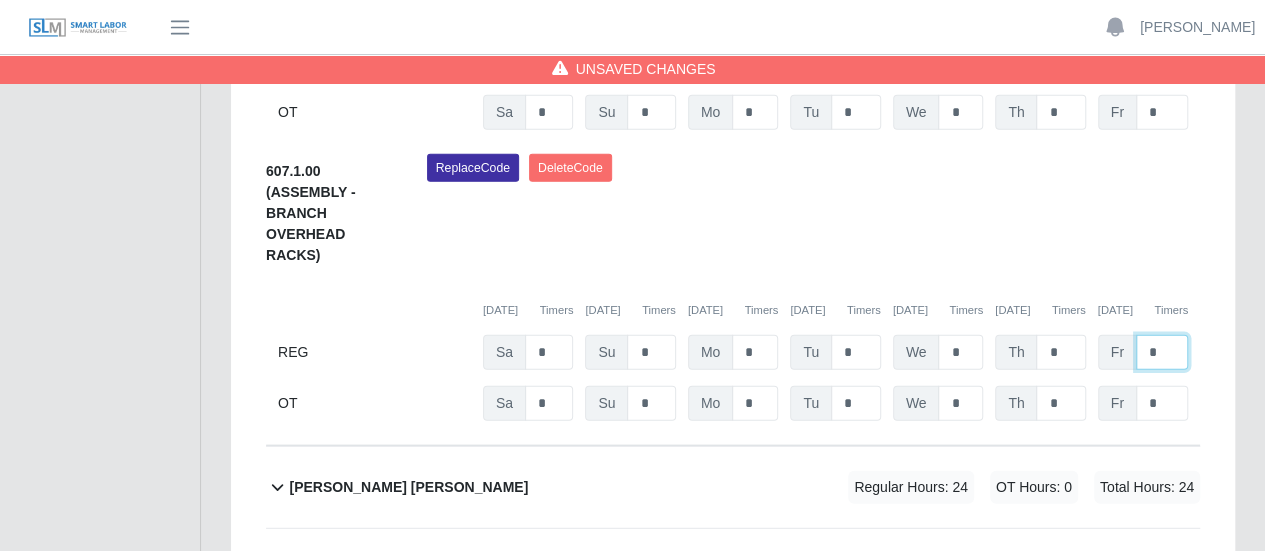 scroll, scrollTop: 2572, scrollLeft: 0, axis: vertical 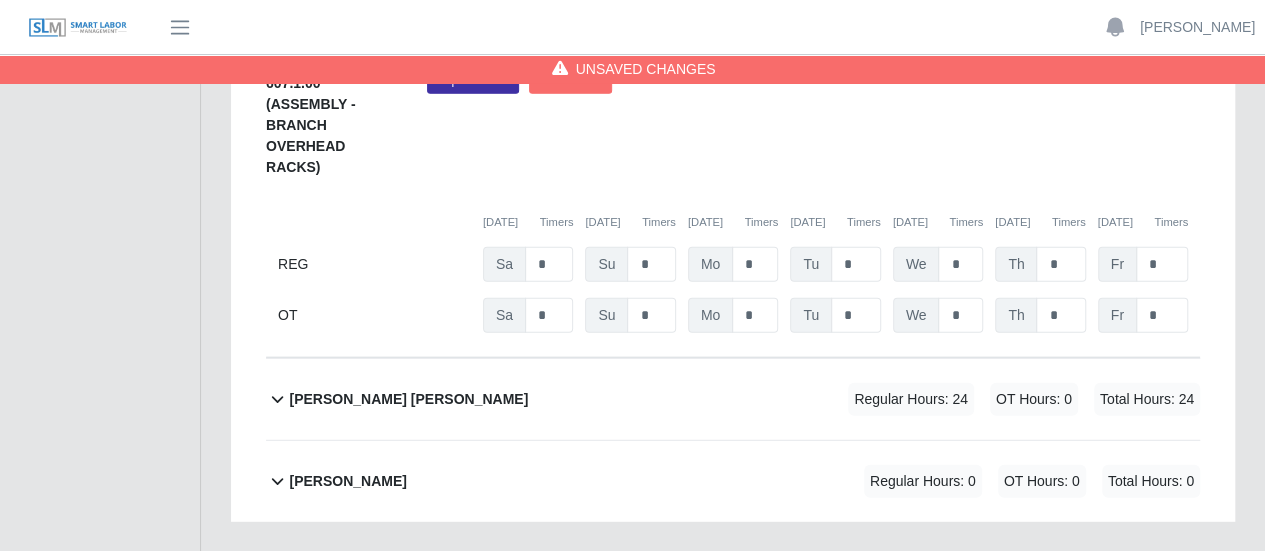 click on "[PERSON_NAME] [PERSON_NAME]" at bounding box center (408, 399) 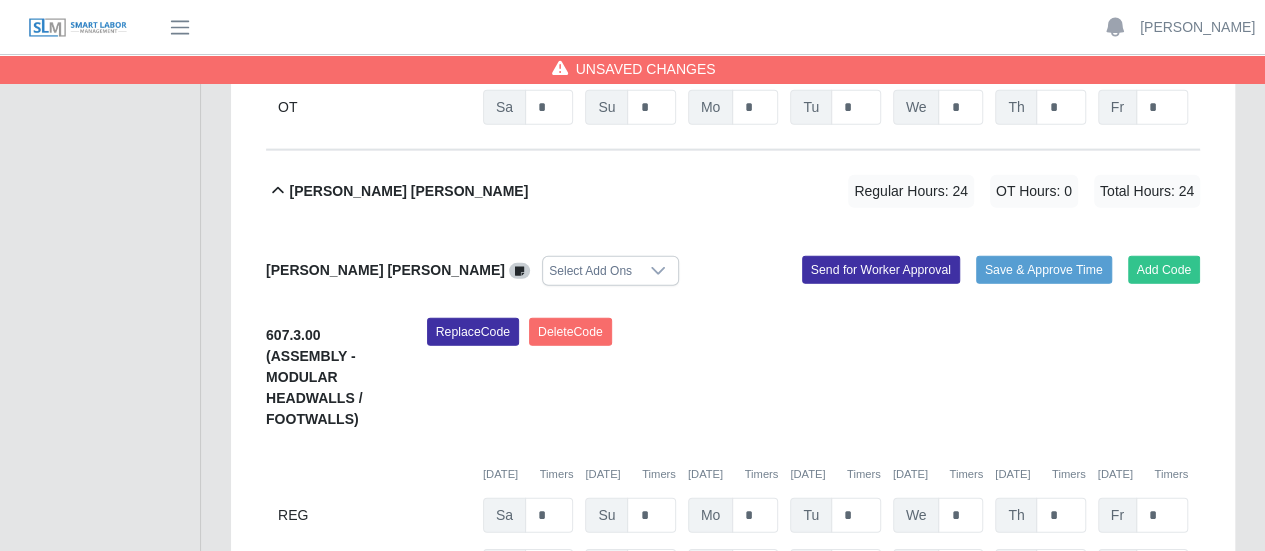 scroll, scrollTop: 2749, scrollLeft: 0, axis: vertical 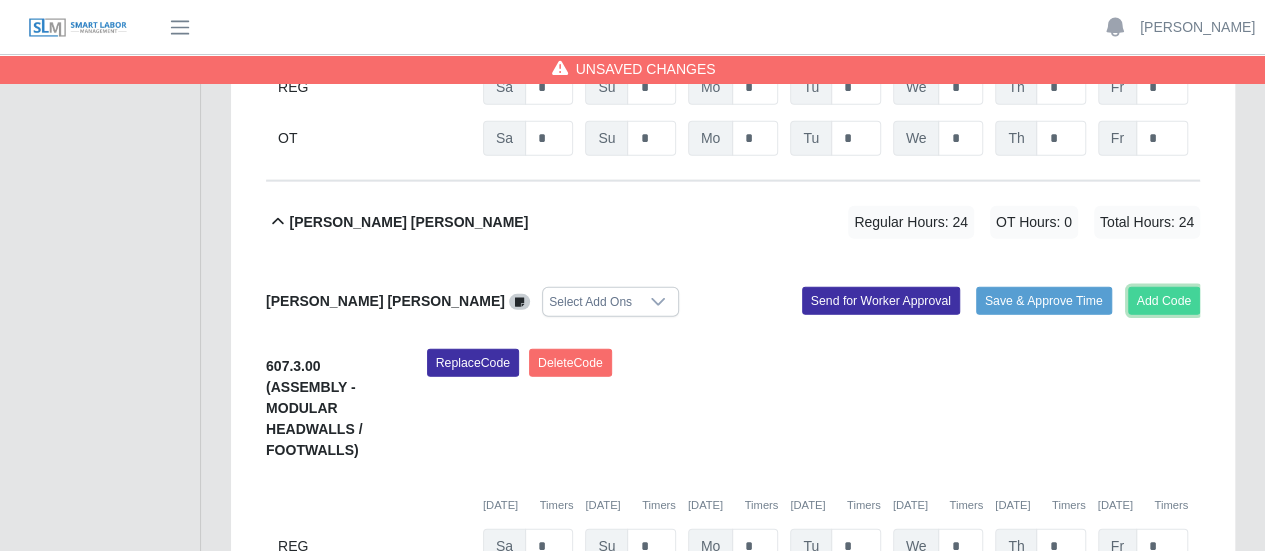 click on "Add Code" 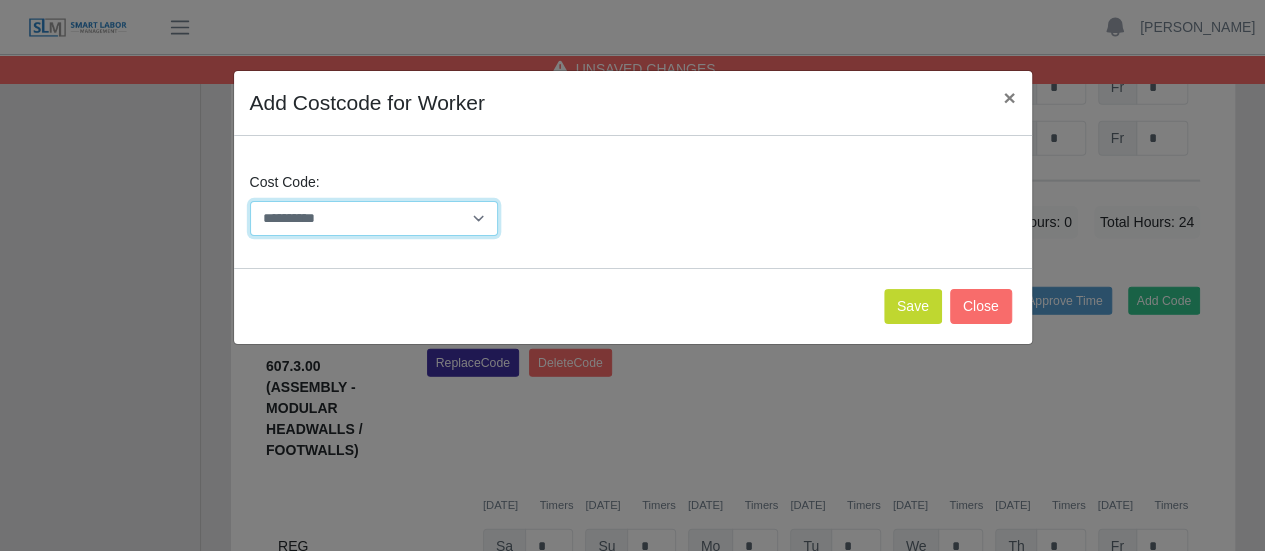 click on "**********" at bounding box center (374, 218) 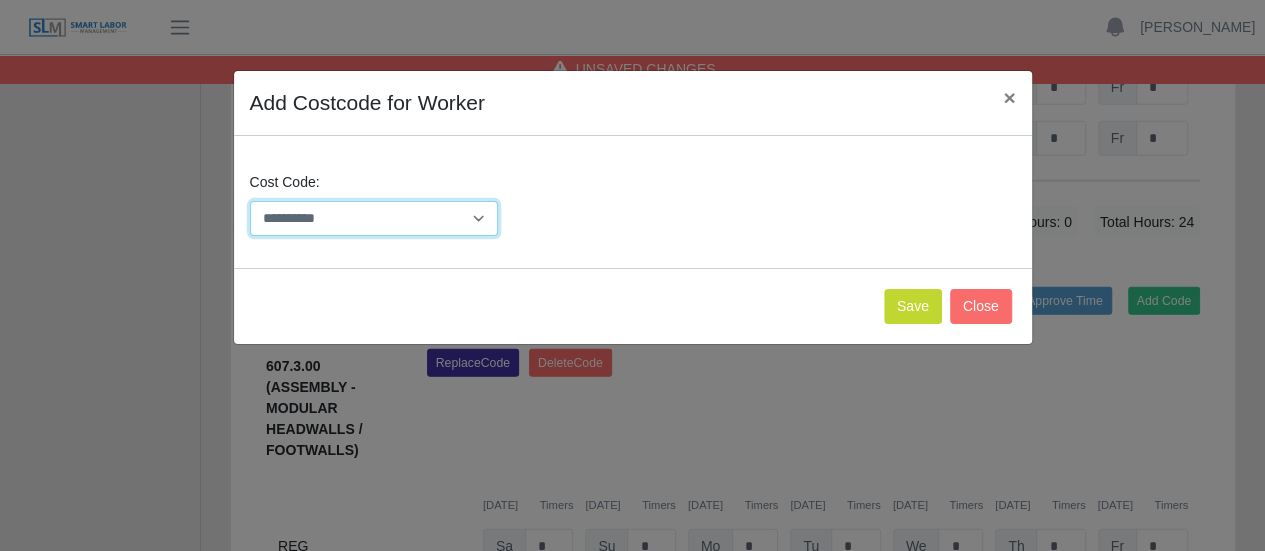 select on "**********" 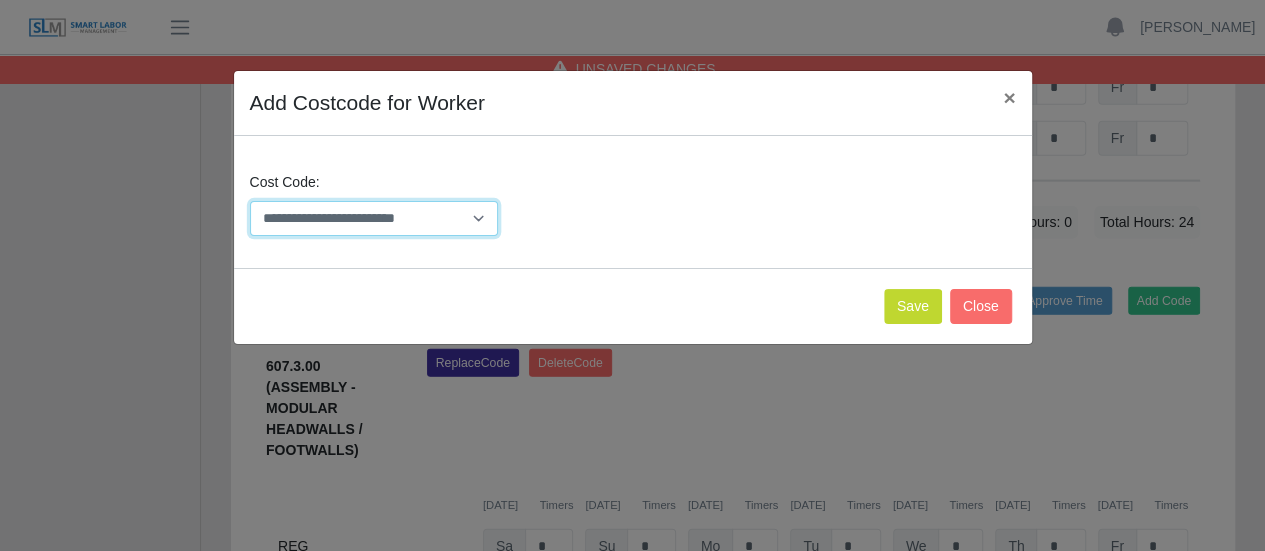 click on "**********" at bounding box center [374, 218] 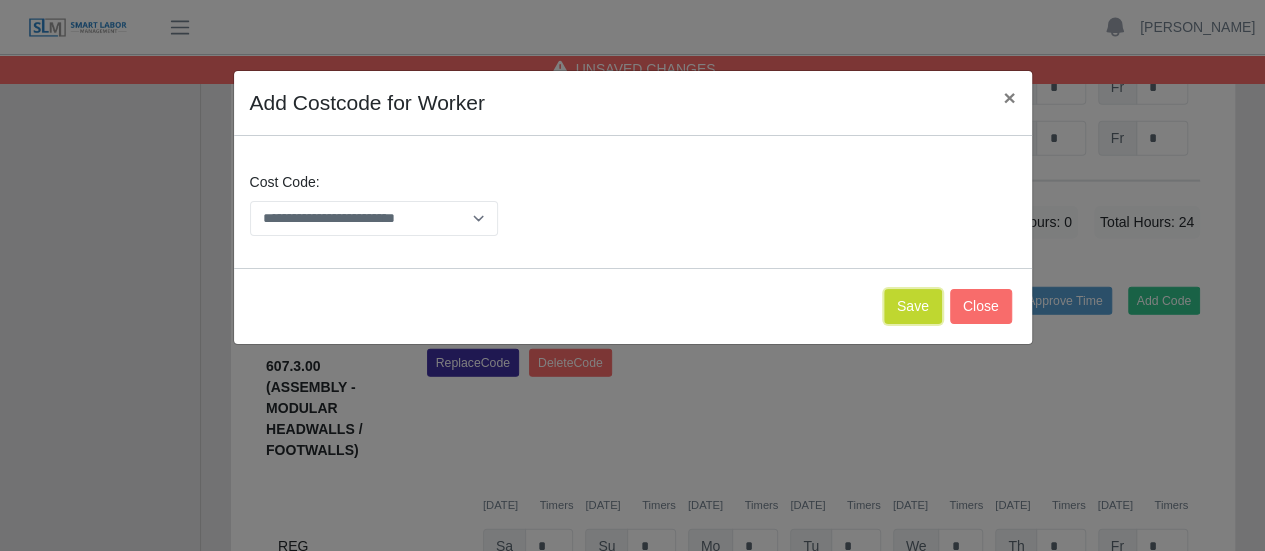 click on "Save" 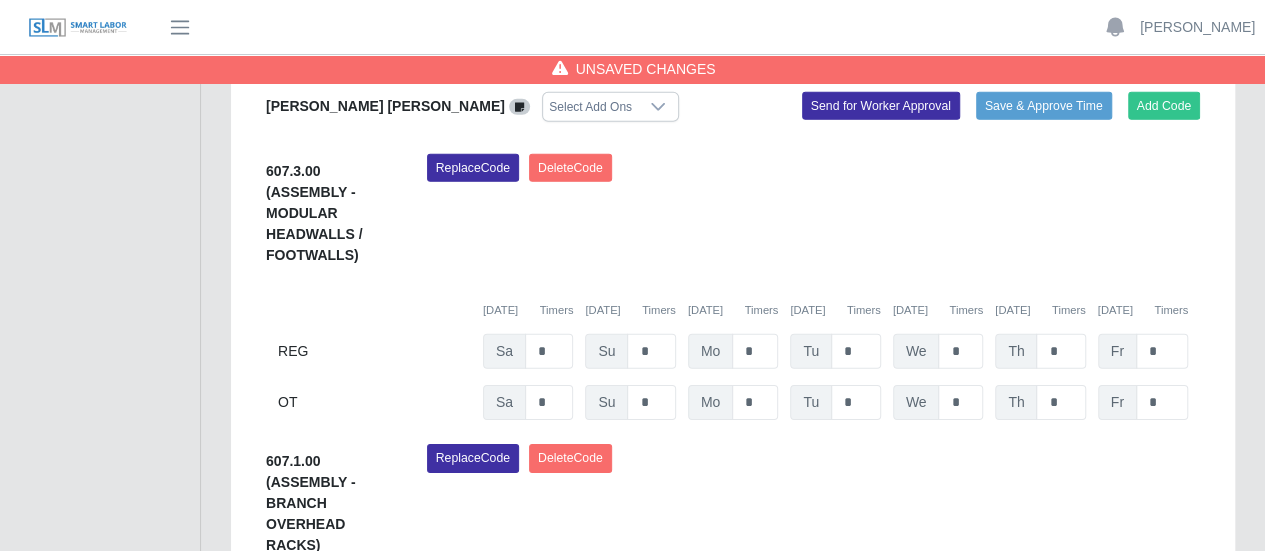 scroll, scrollTop: 2949, scrollLeft: 0, axis: vertical 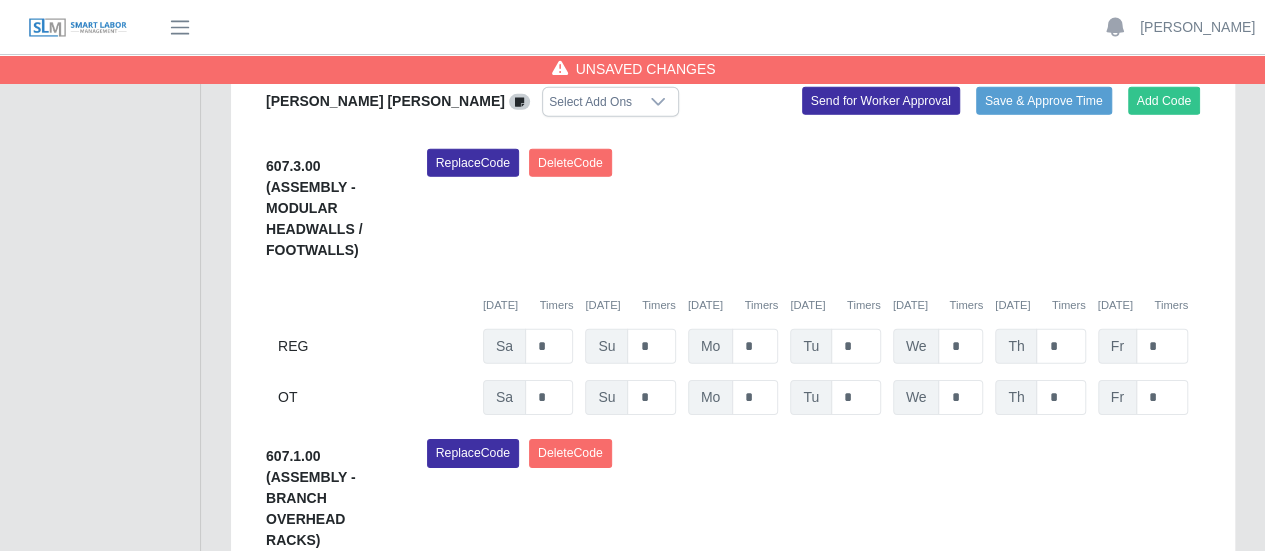 drag, startPoint x: 1054, startPoint y: 499, endPoint x: 1034, endPoint y: 496, distance: 20.22375 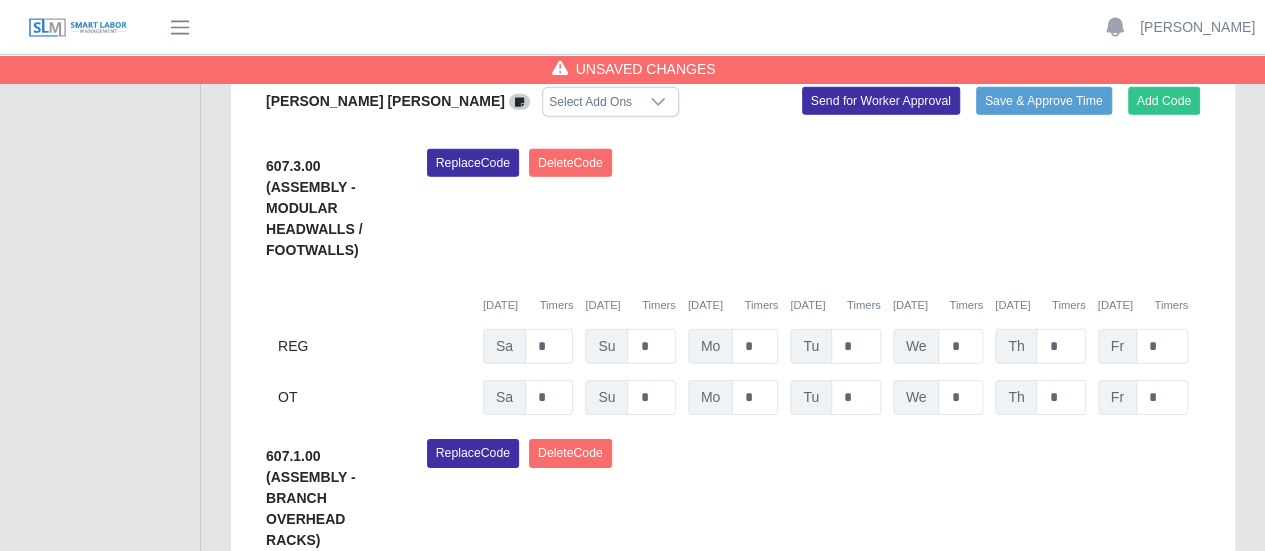 type on "*" 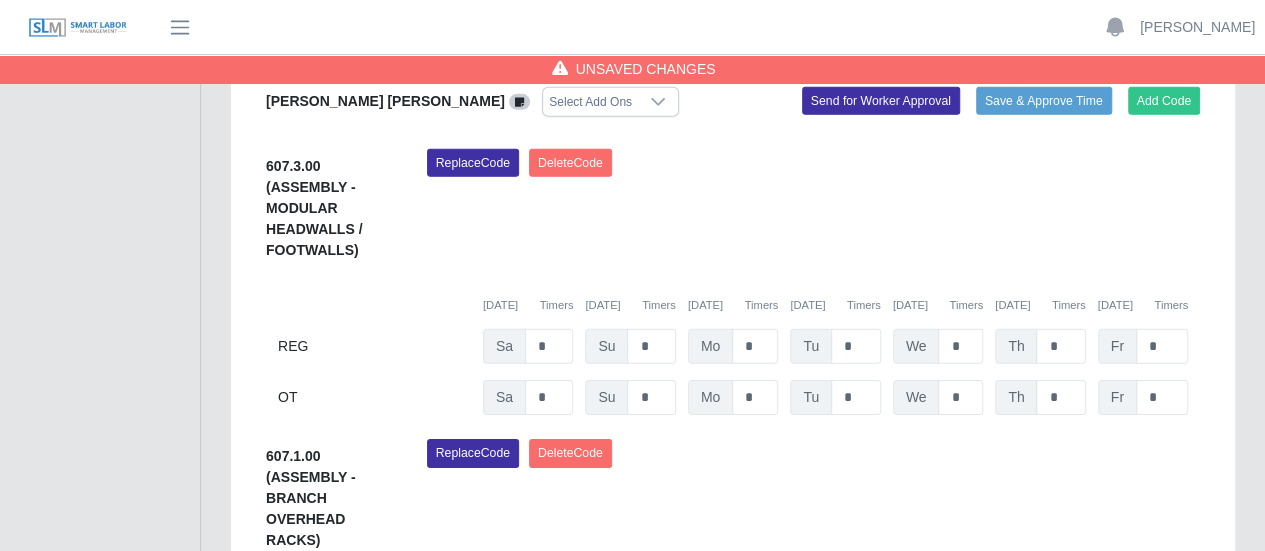 click on "*" at bounding box center [1162, -1697] 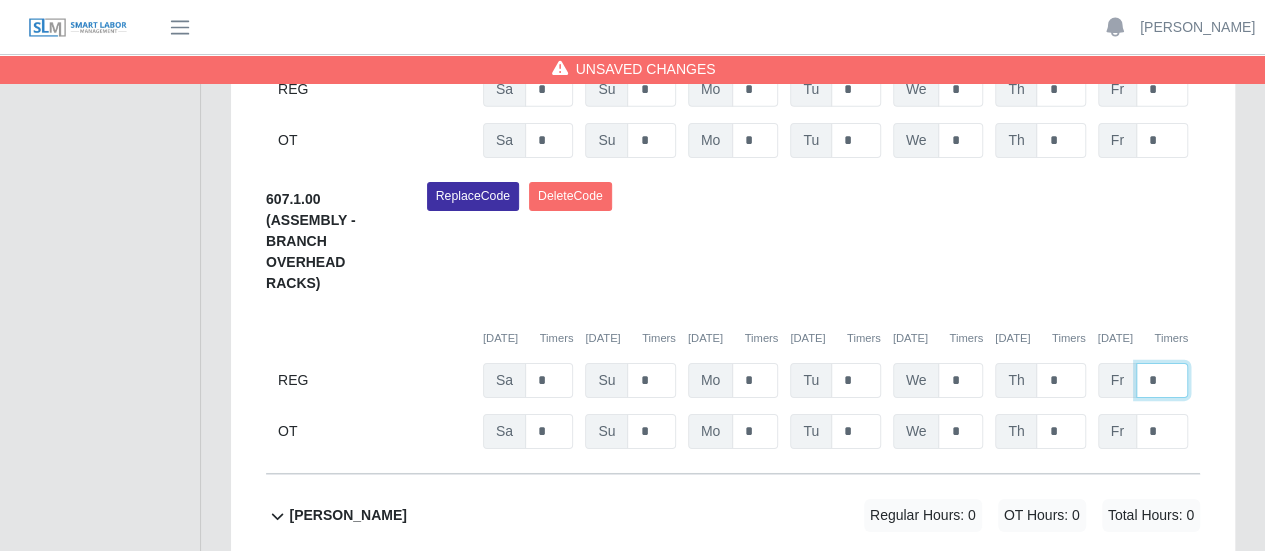 scroll, scrollTop: 3219, scrollLeft: 0, axis: vertical 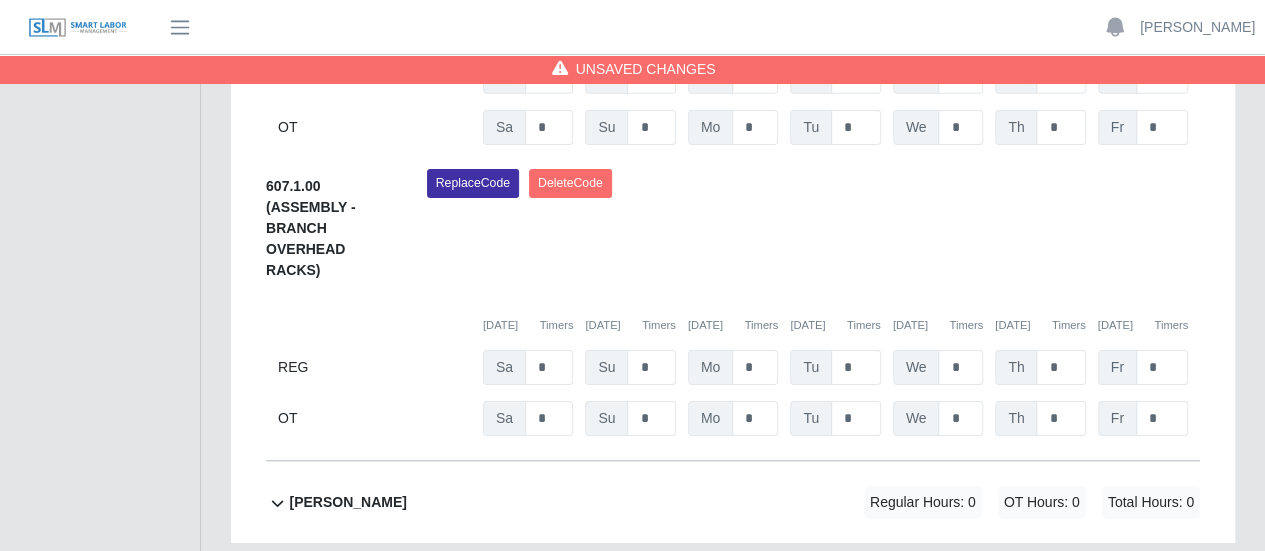 click on "Save
Timesheet" at bounding box center (1172, 592) 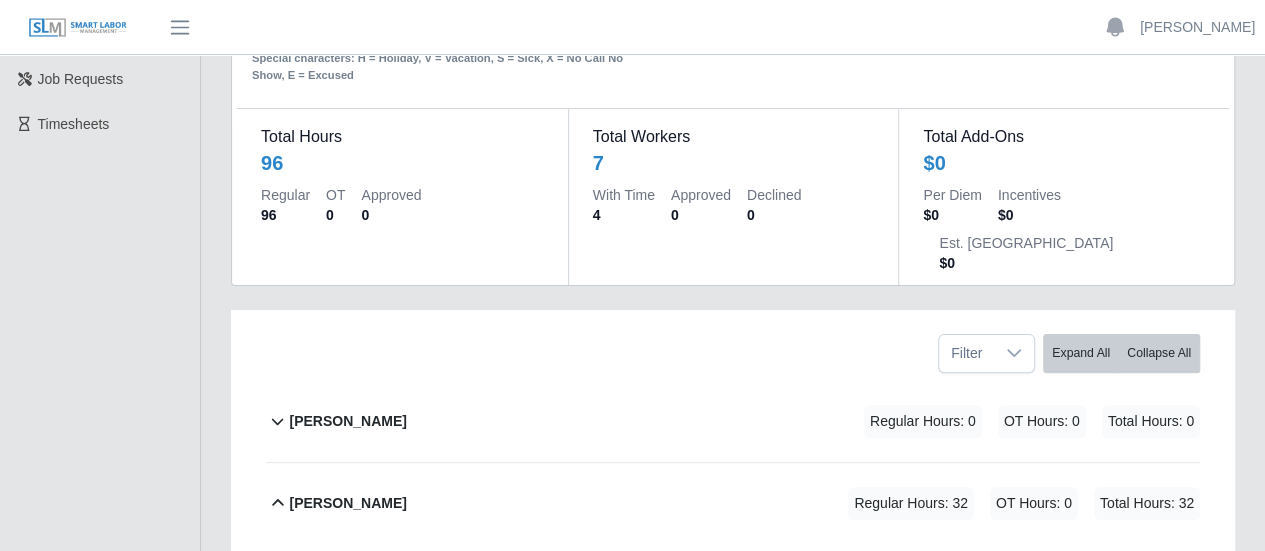 scroll, scrollTop: 0, scrollLeft: 0, axis: both 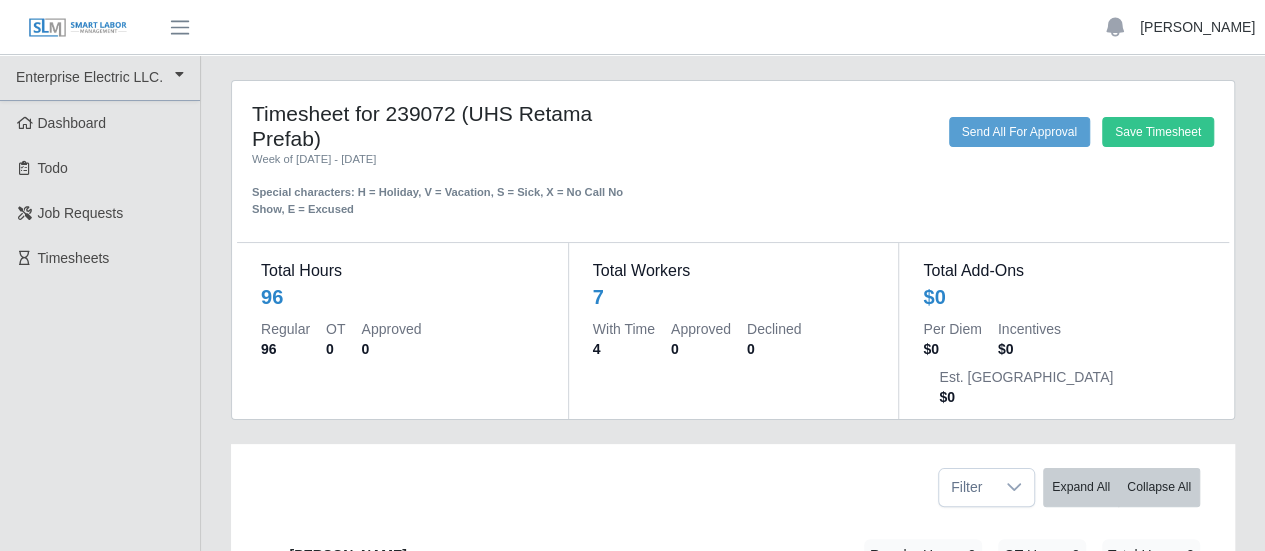 click on "[PERSON_NAME]" at bounding box center [1197, 27] 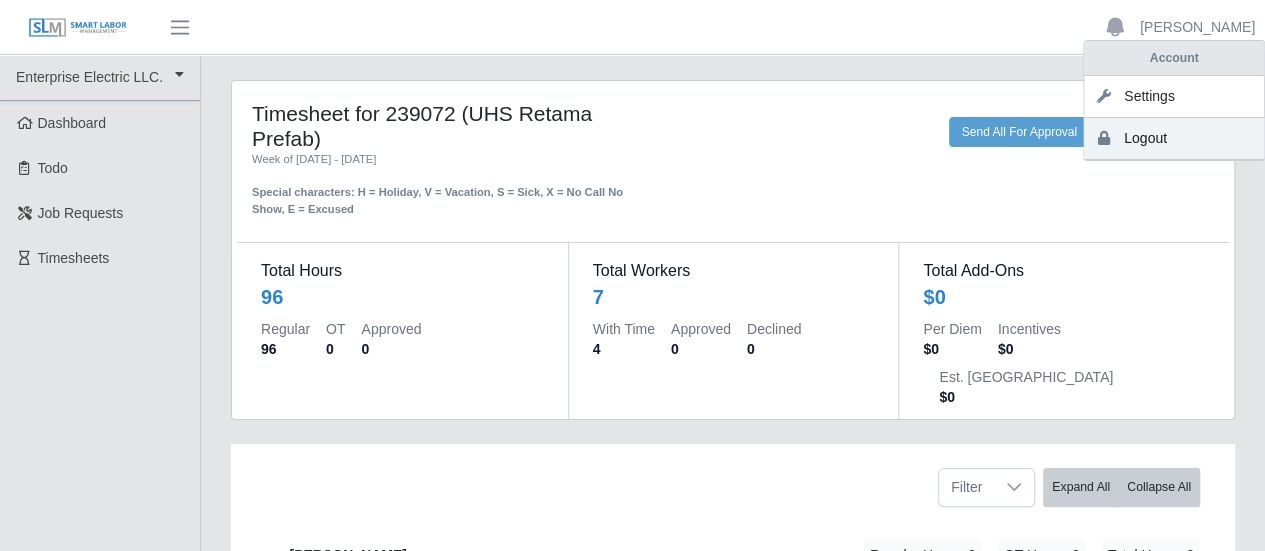 click on "Logout" at bounding box center (1174, 139) 